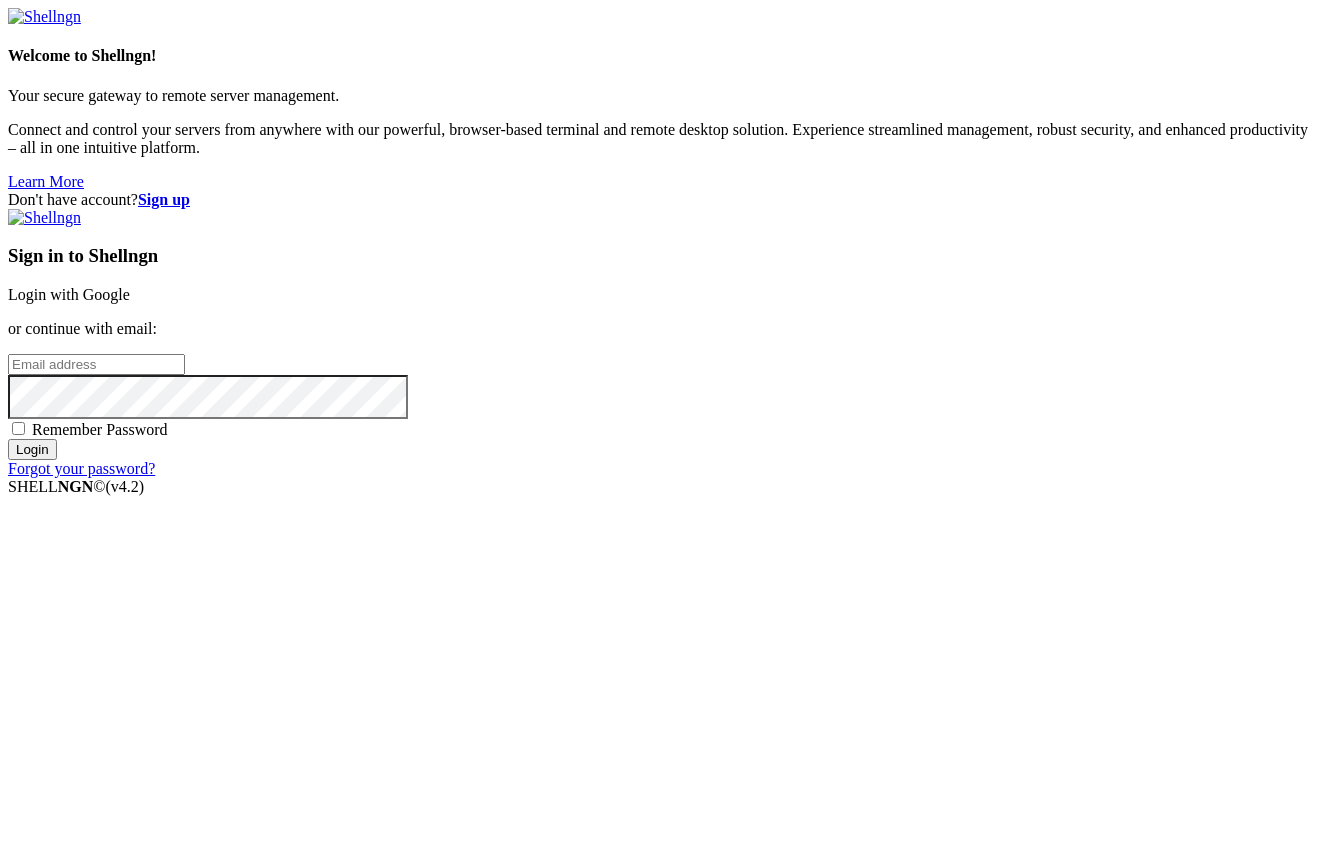 scroll, scrollTop: 0, scrollLeft: 0, axis: both 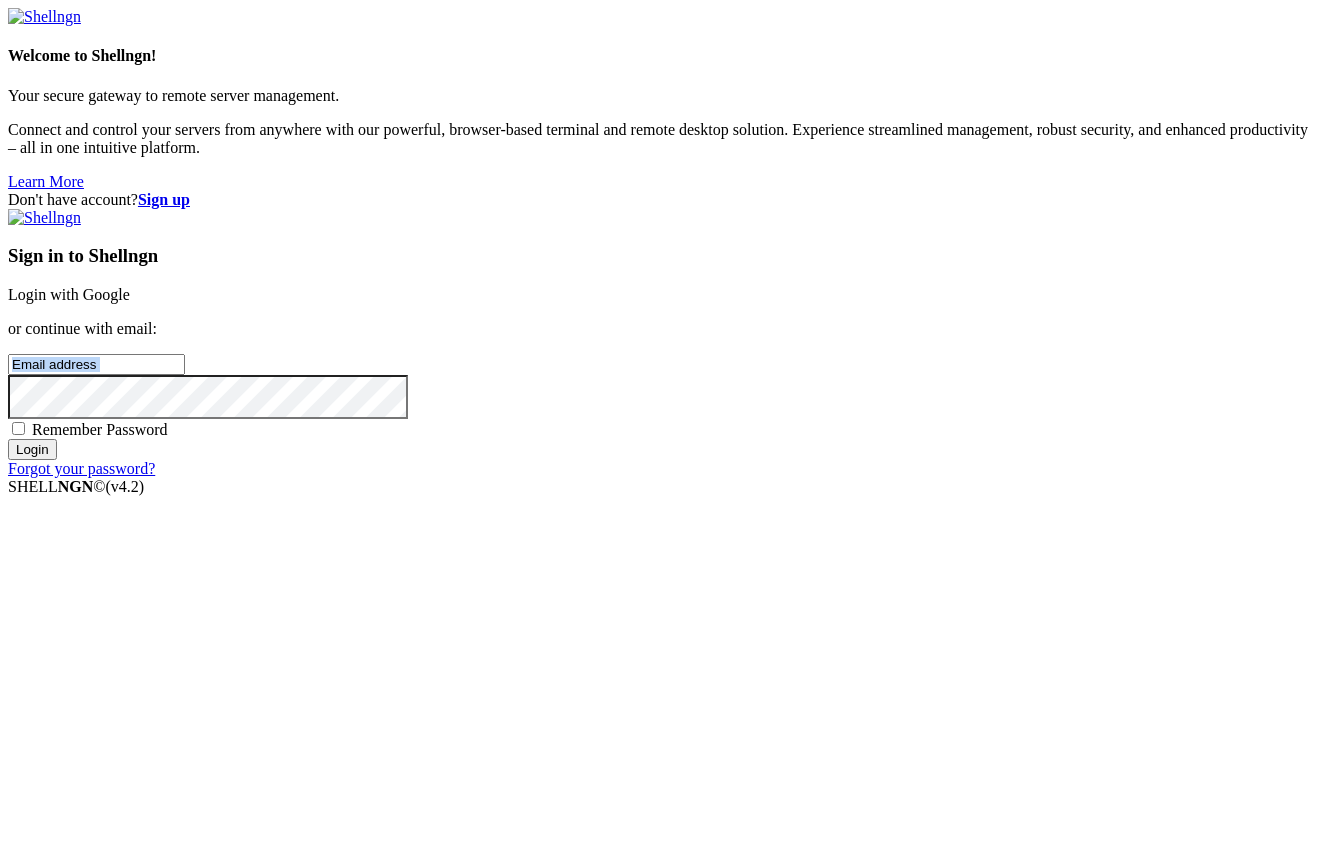 click on "Sign in to Shellngn
Login with Google
or continue with email:
Remember Password
Login
Forgot your password?" at bounding box center (662, 343) 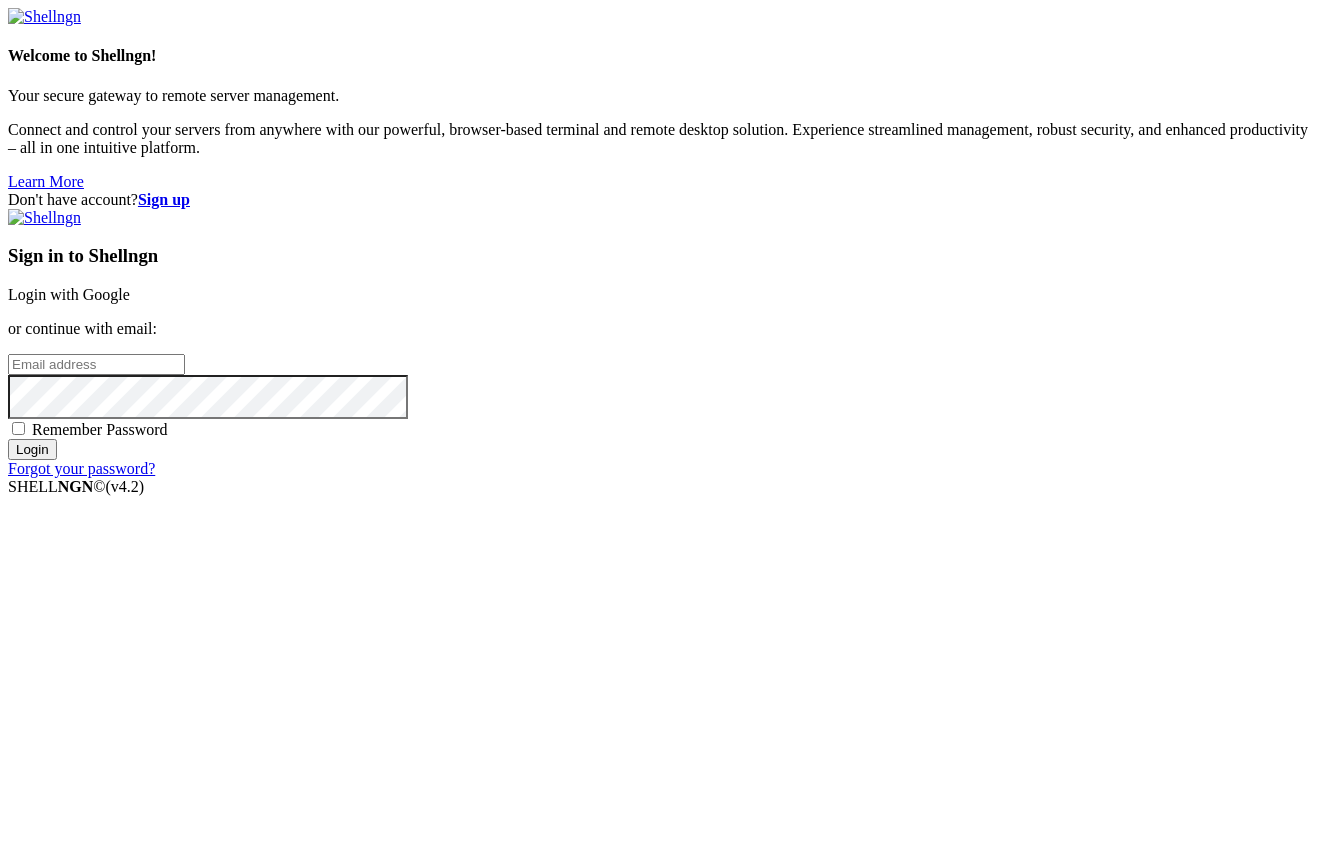 click at bounding box center (96, 364) 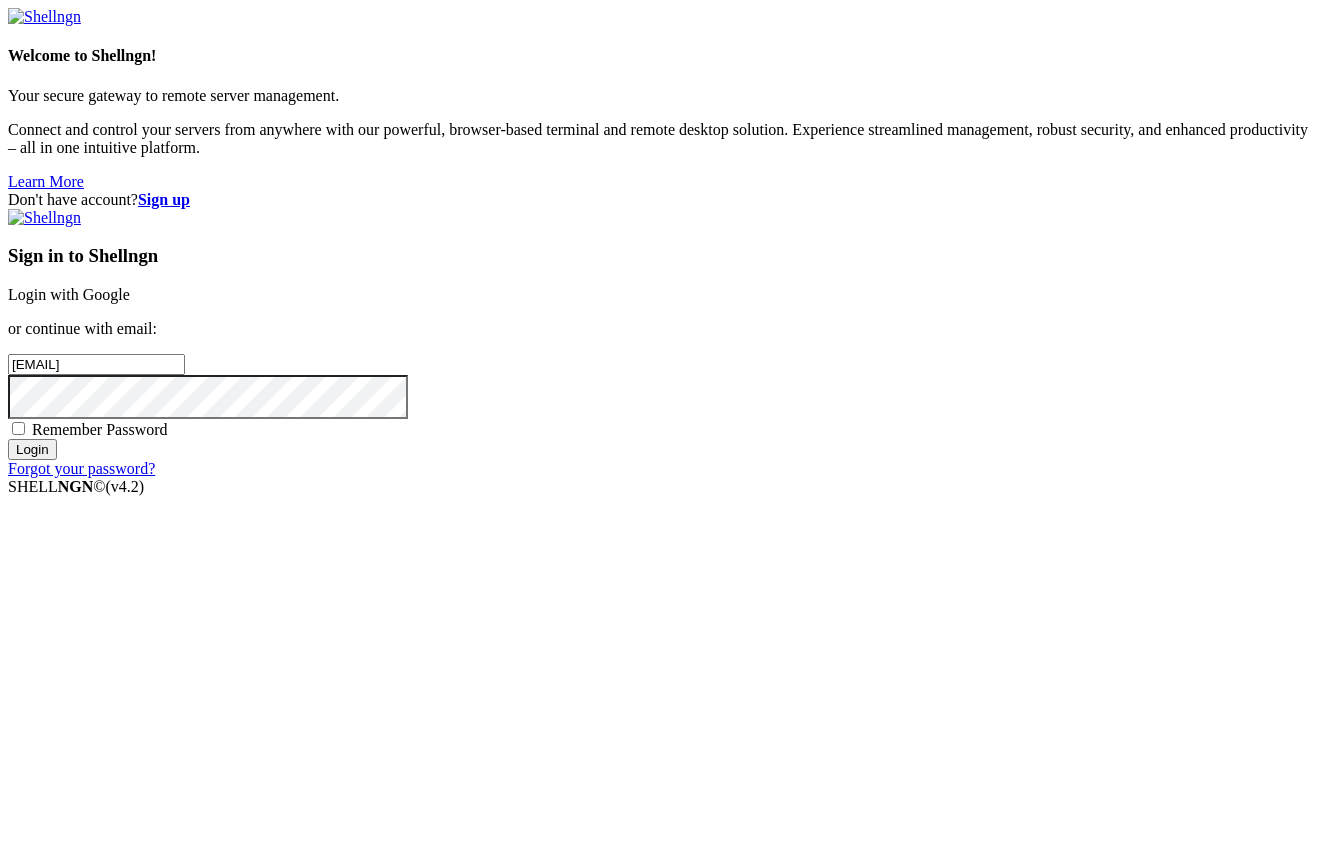 click on "[EMAIL]" at bounding box center (96, 364) 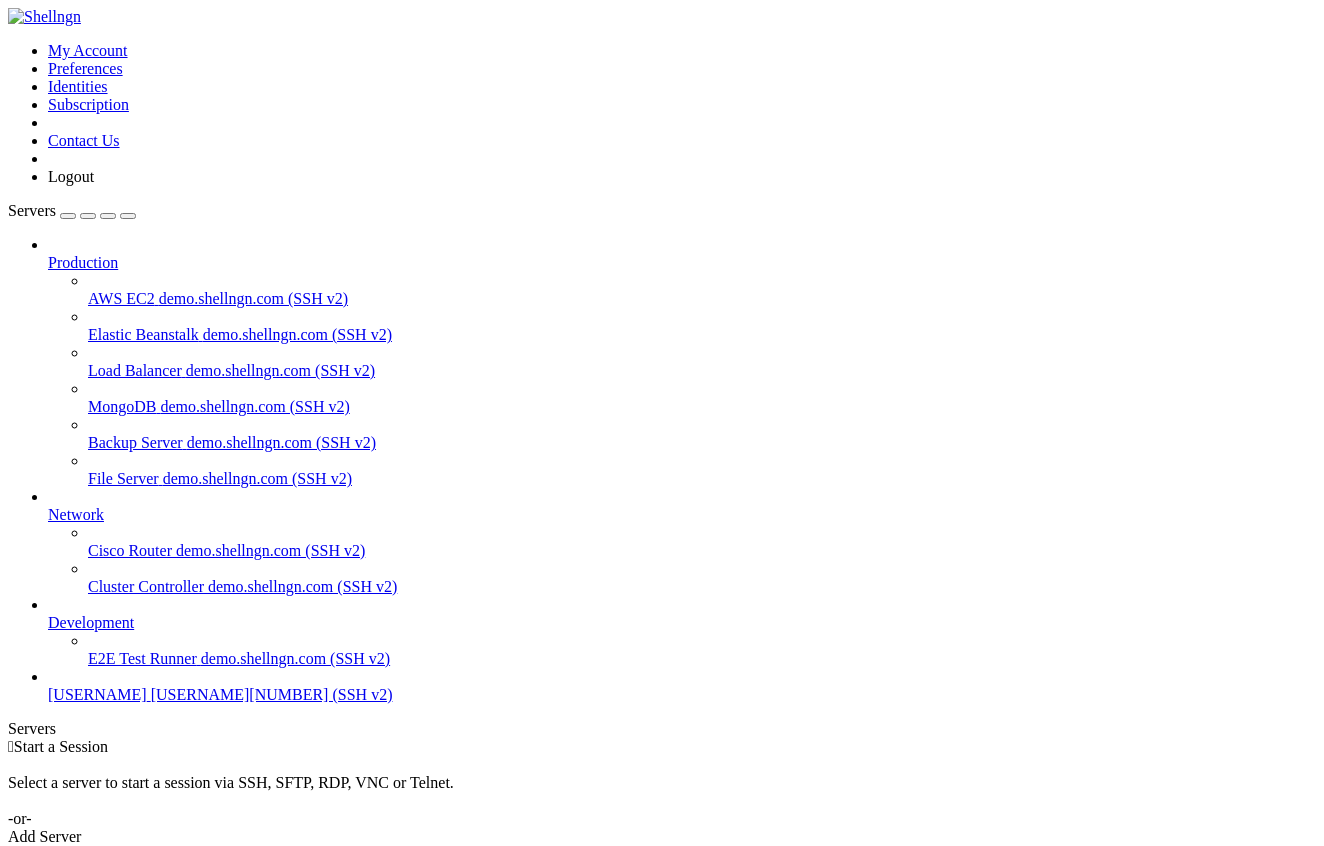 click on "  Start a Session
Select a server to start a session via SSH, SFTP, RDP, VNC or Telnet.   -or-
Add Server" at bounding box center [662, 792] 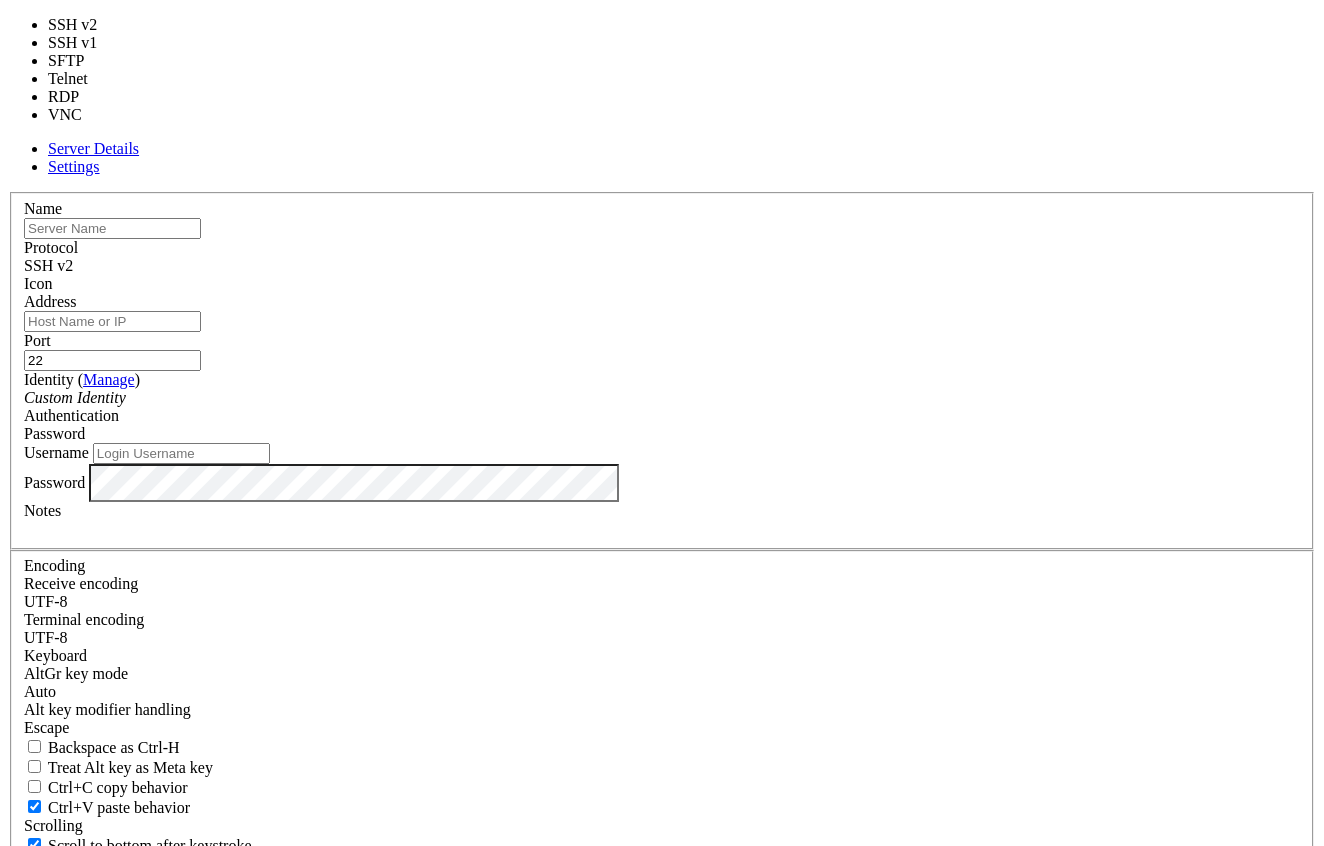 click on "SSH v2" at bounding box center [662, 266] 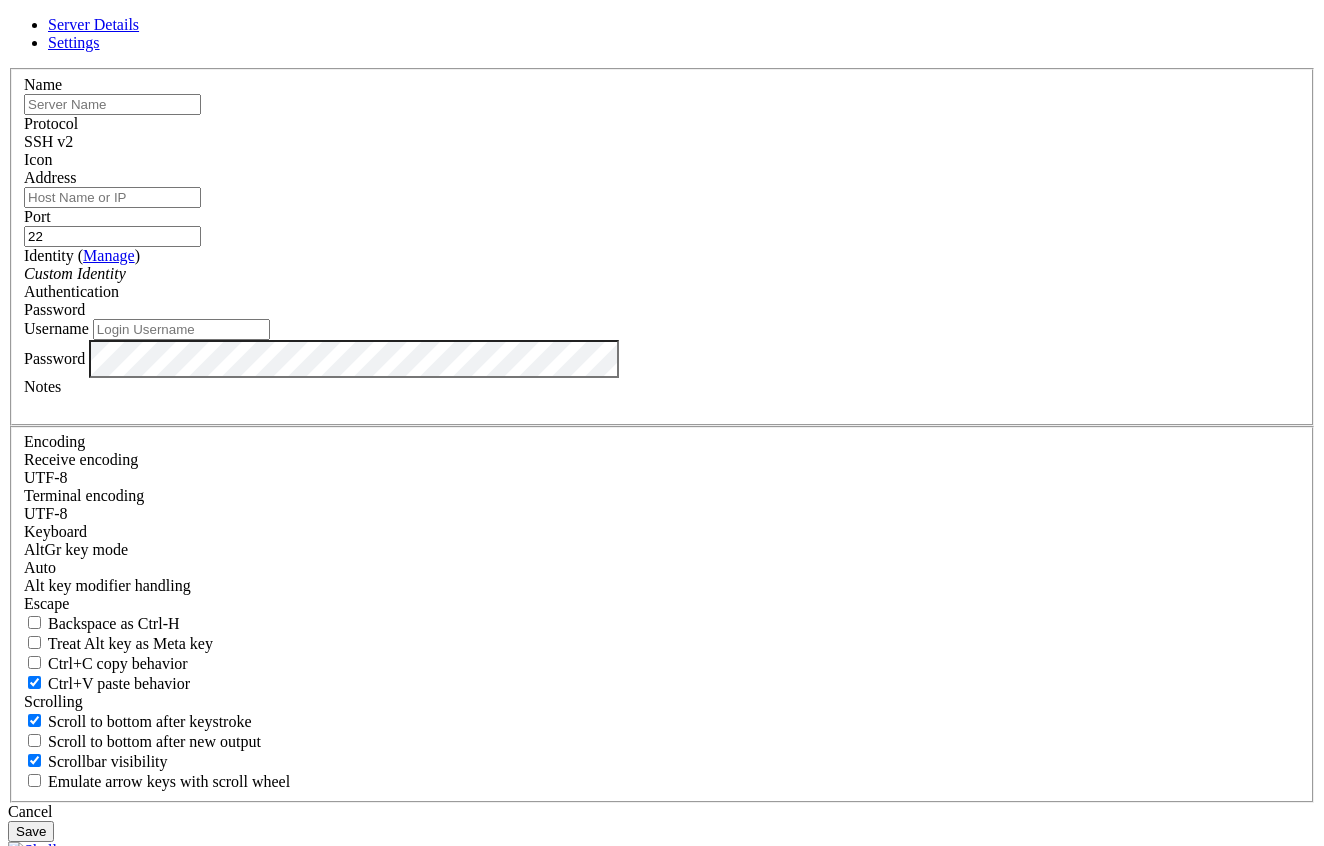 click on "Cancel" at bounding box center (662, 812) 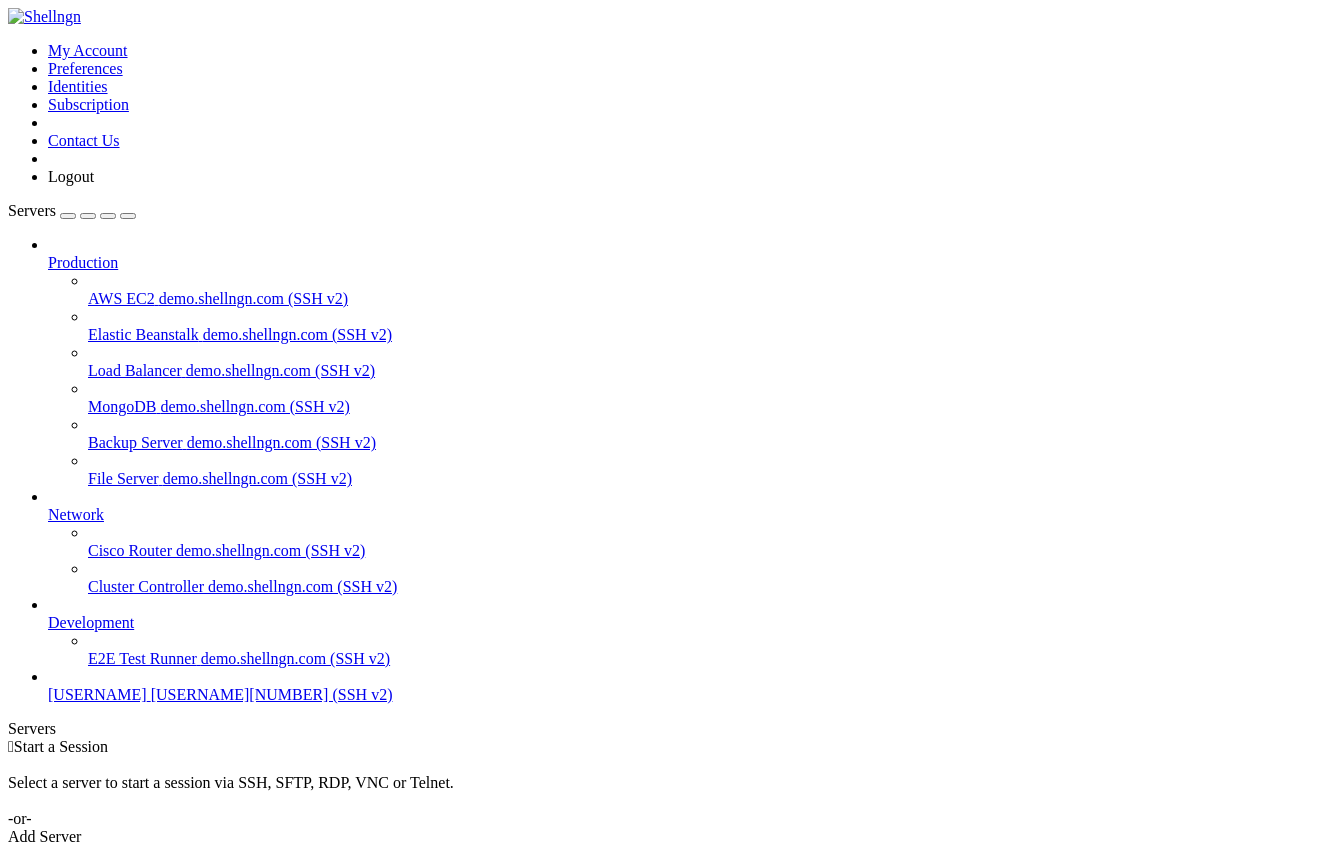 click on "[USERNAME][NUMBER] (SSH v2)" at bounding box center [682, 695] 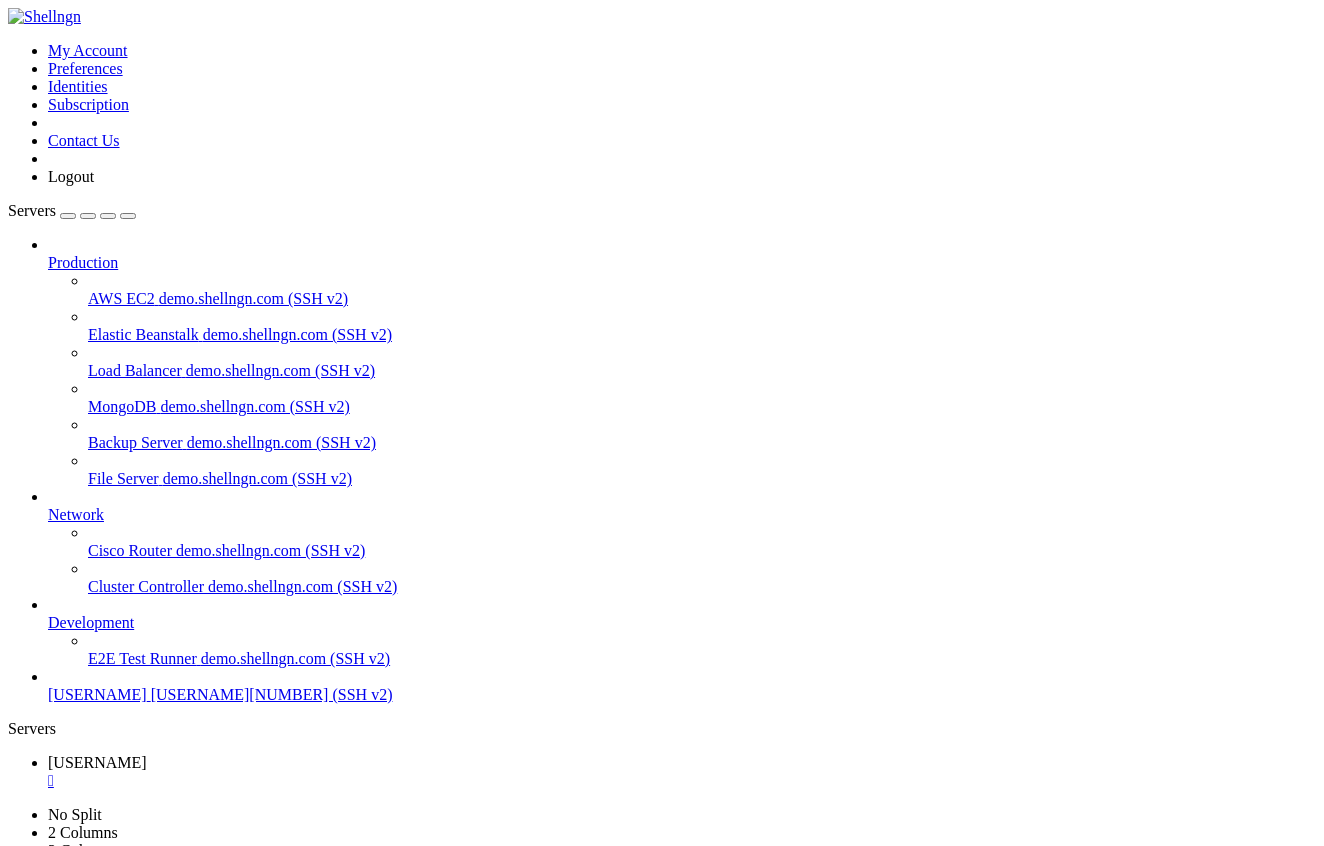 scroll, scrollTop: 0, scrollLeft: 0, axis: both 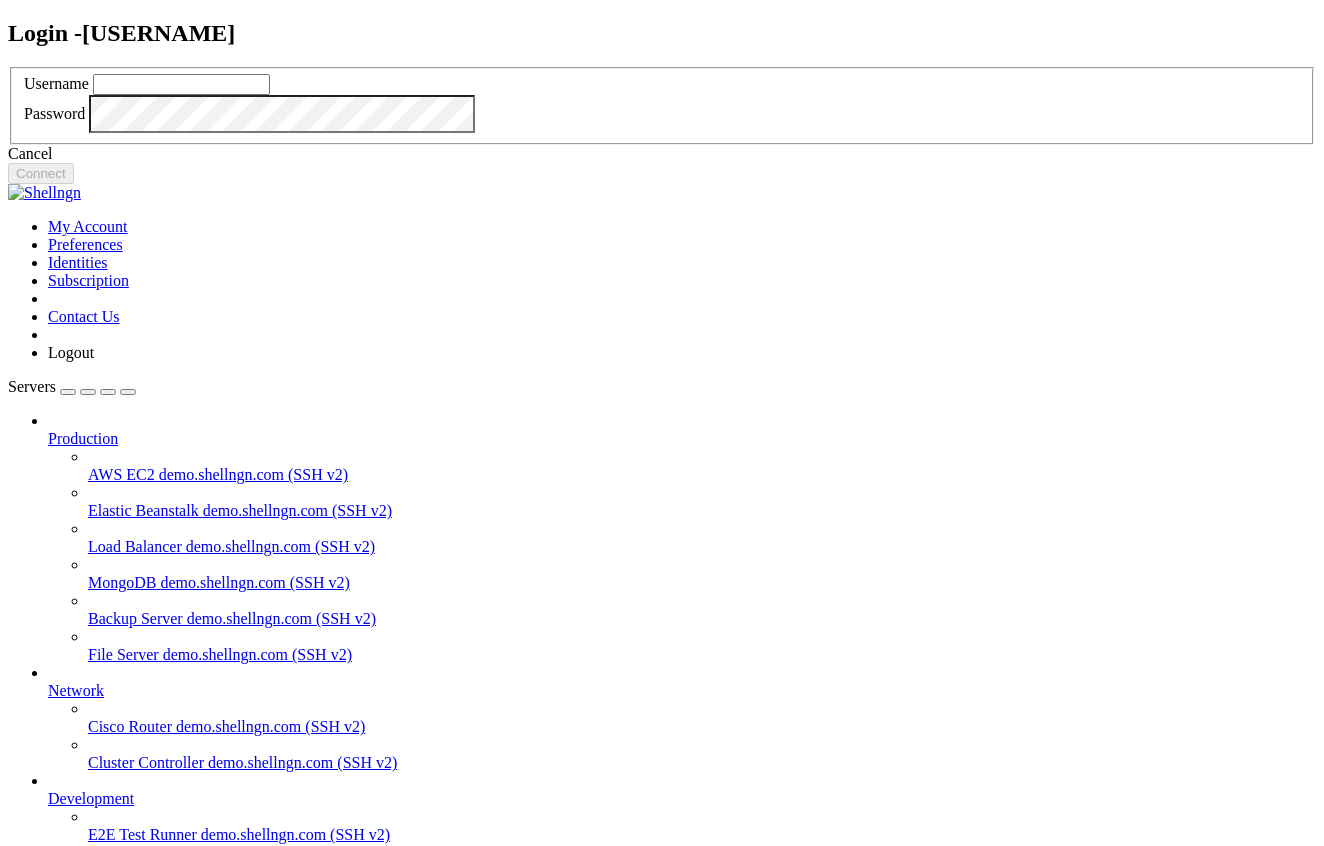 click at bounding box center [181, 84] 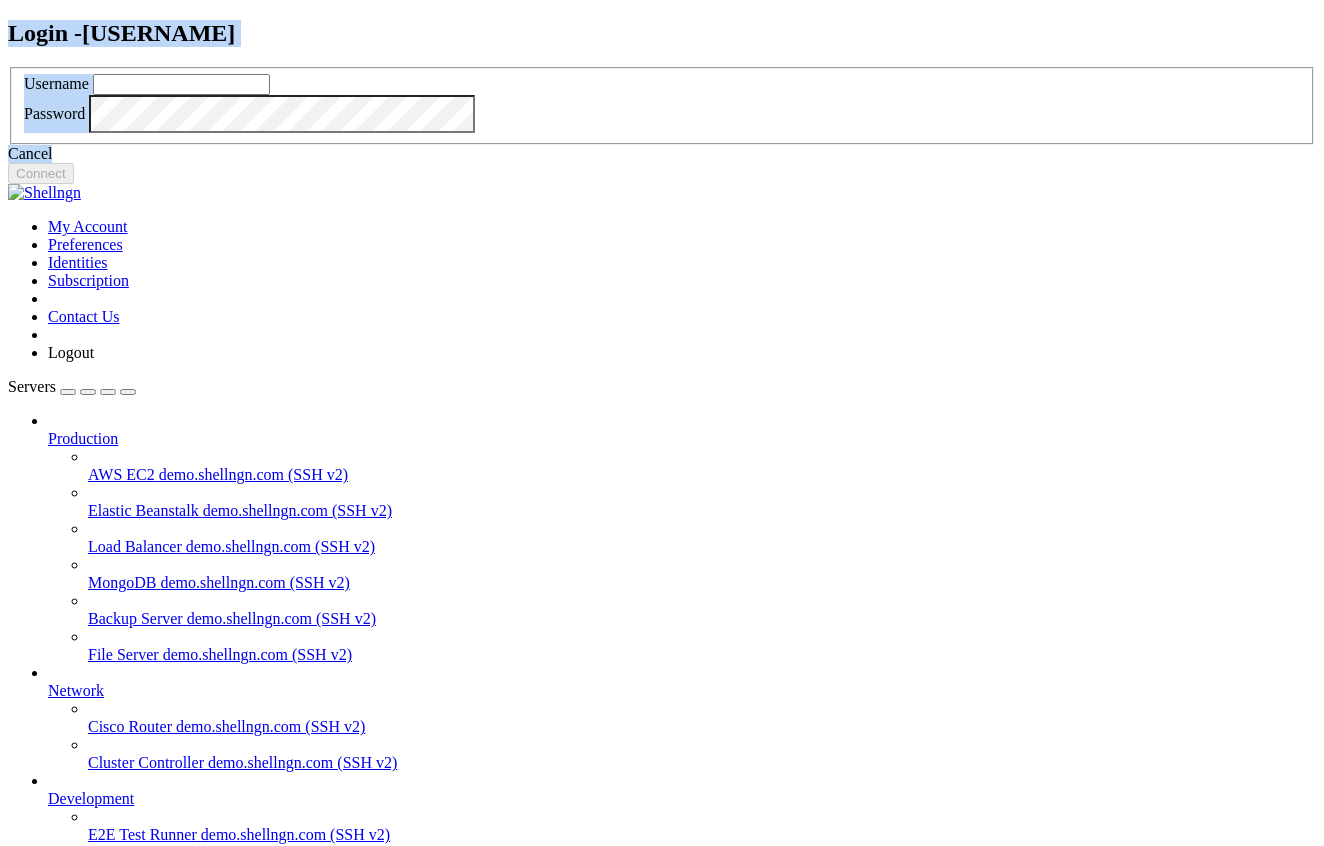 drag, startPoint x: 634, startPoint y: 525, endPoint x: 409, endPoint y: 122, distance: 461.55606 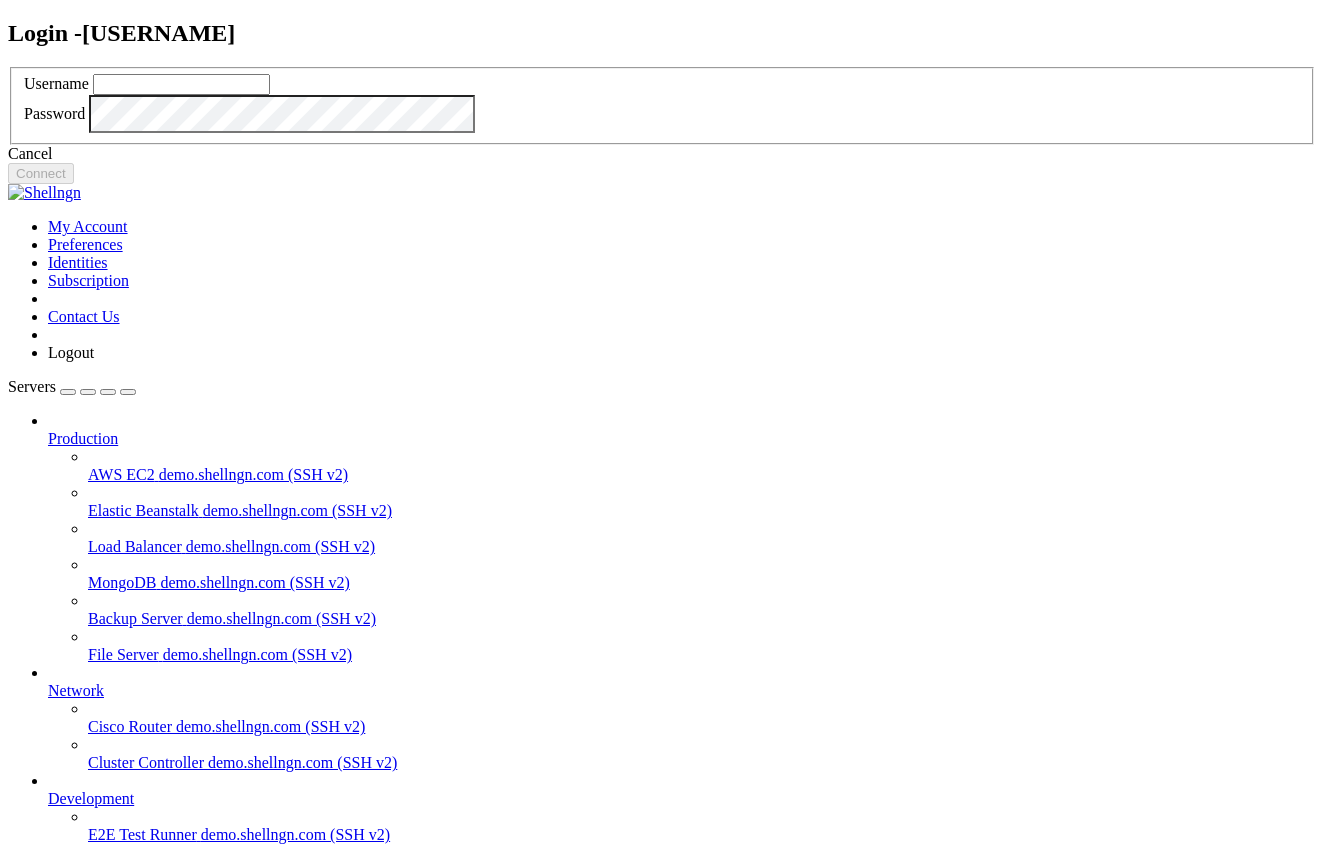 click on "Cancel" at bounding box center (662, 154) 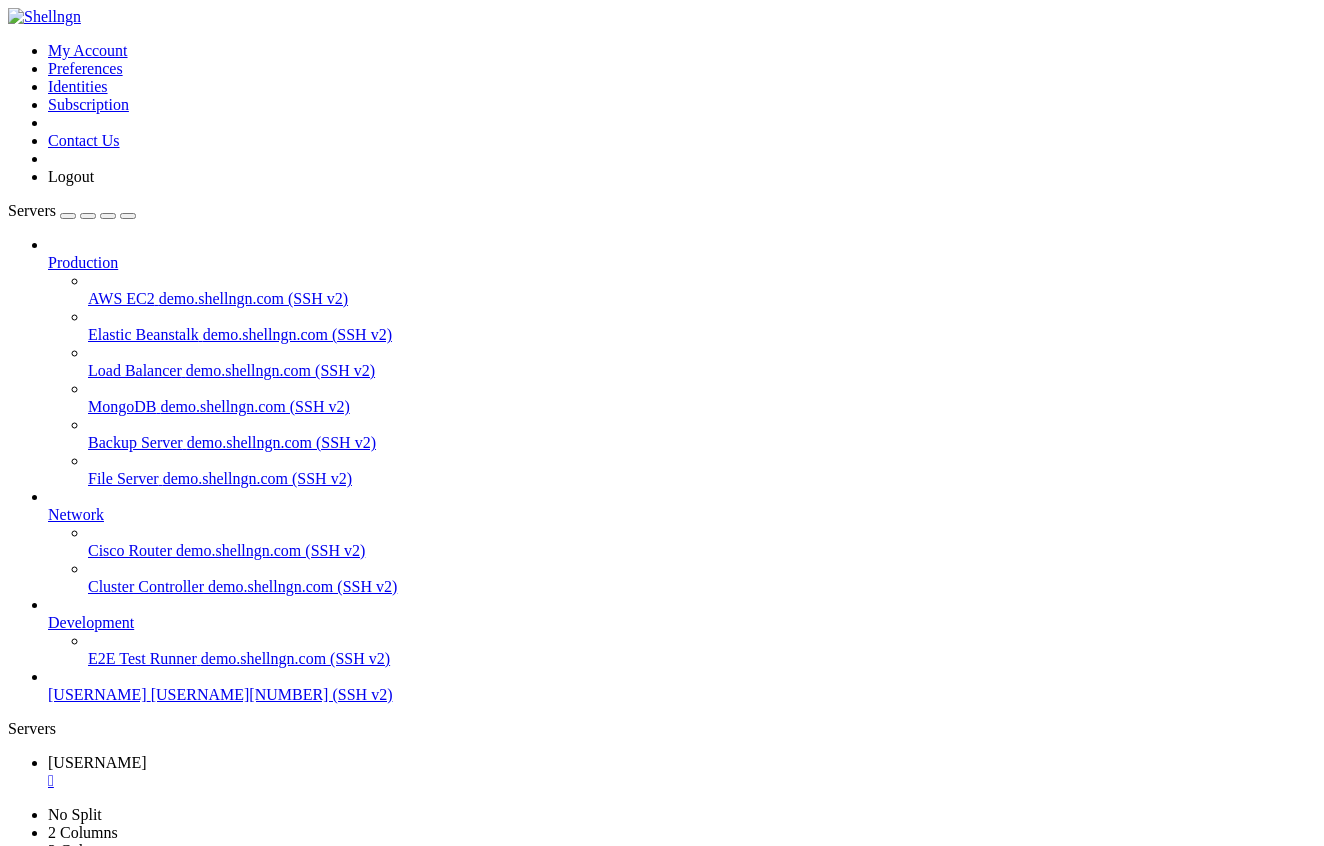 click on "Connection Closed
Reconnect
Wrong or missing login information" at bounding box center [662, 1158] 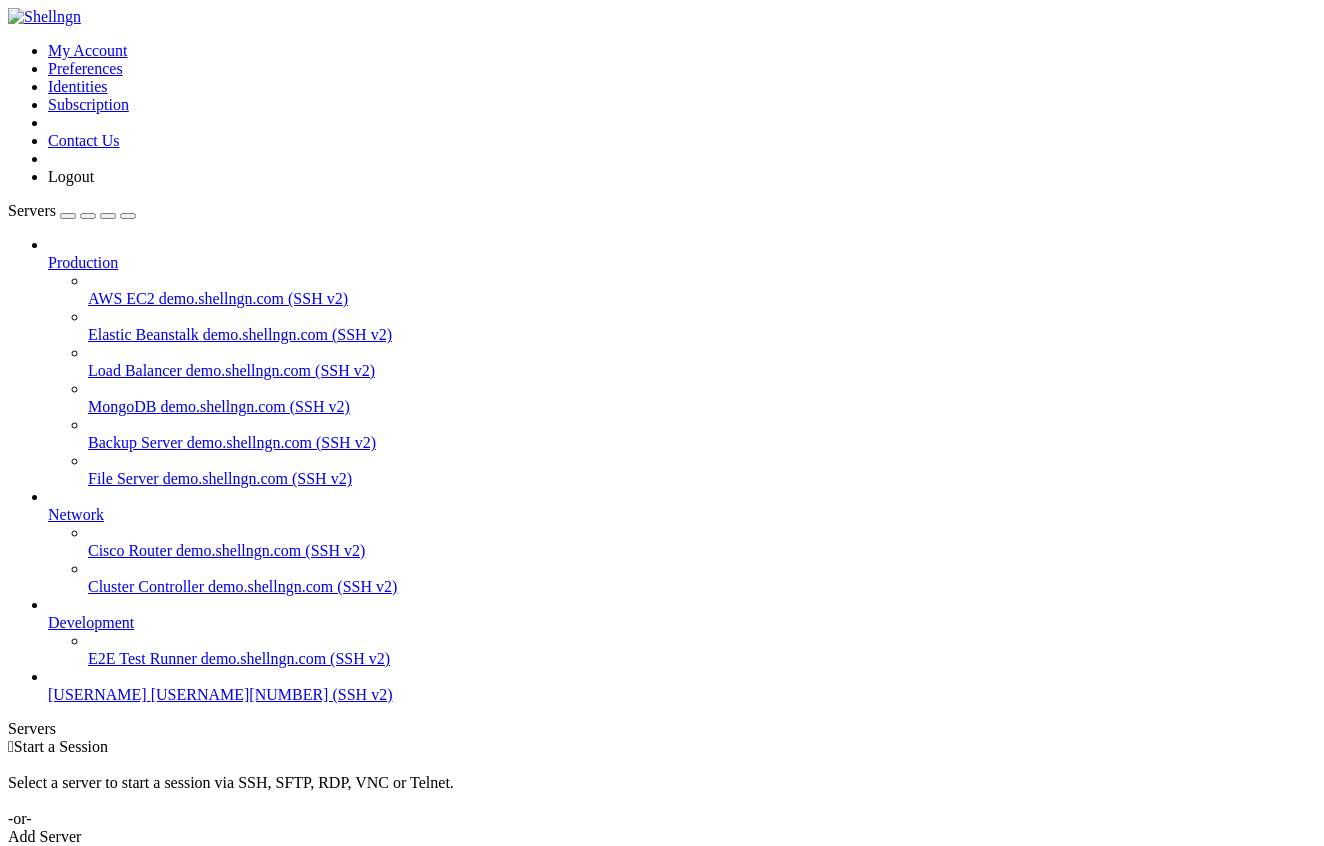 click on "Add Server" at bounding box center [662, 837] 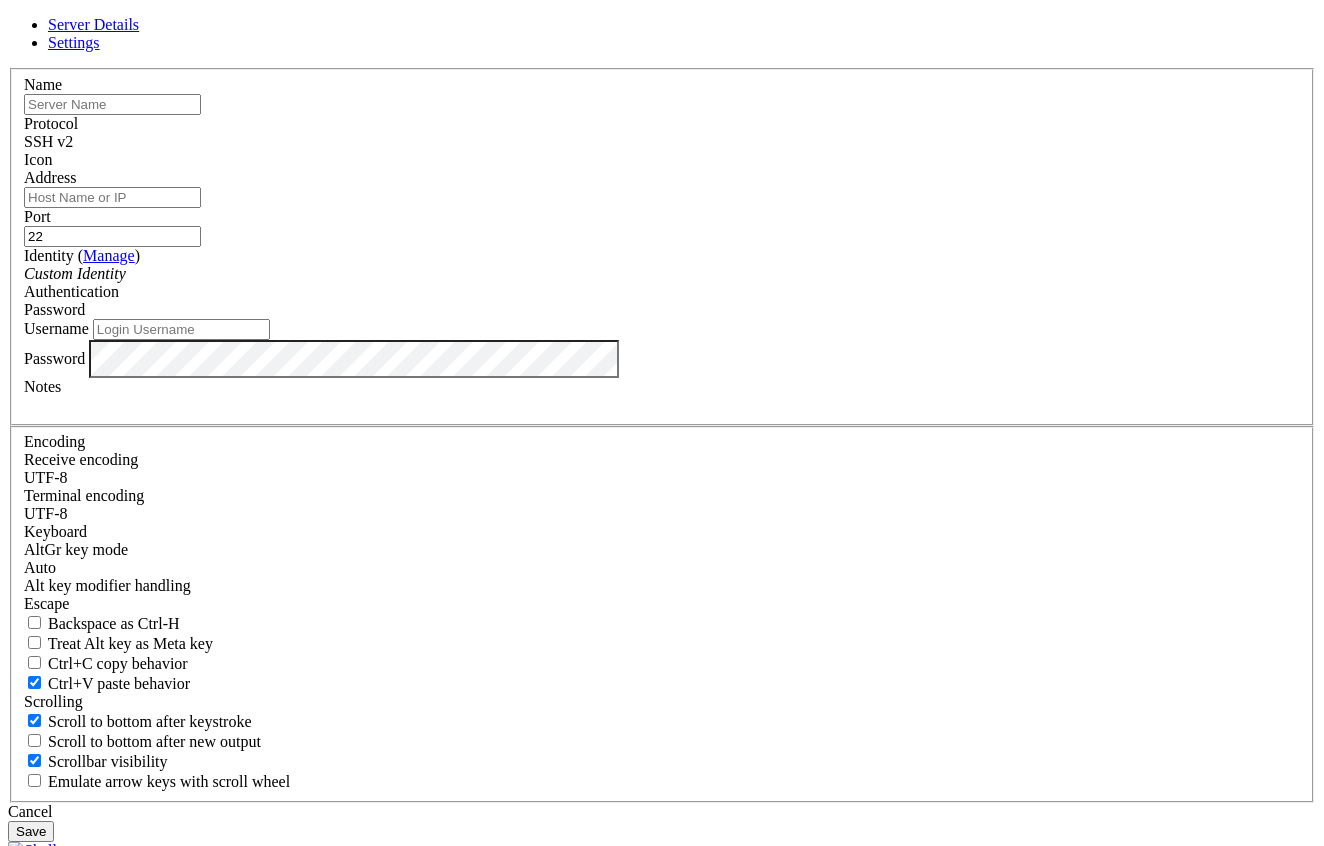 click on "Username" at bounding box center [181, 329] 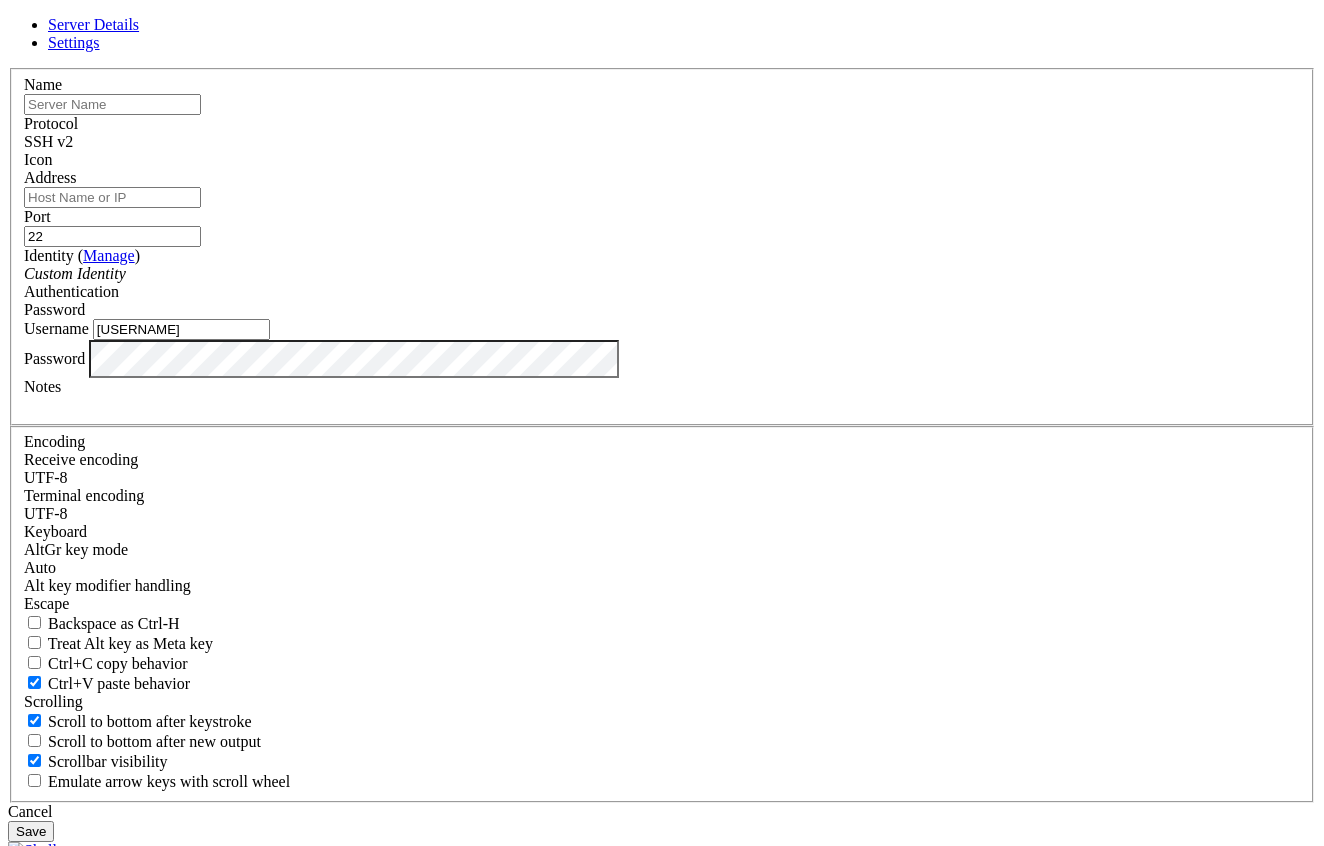 type on "[USERNAME]" 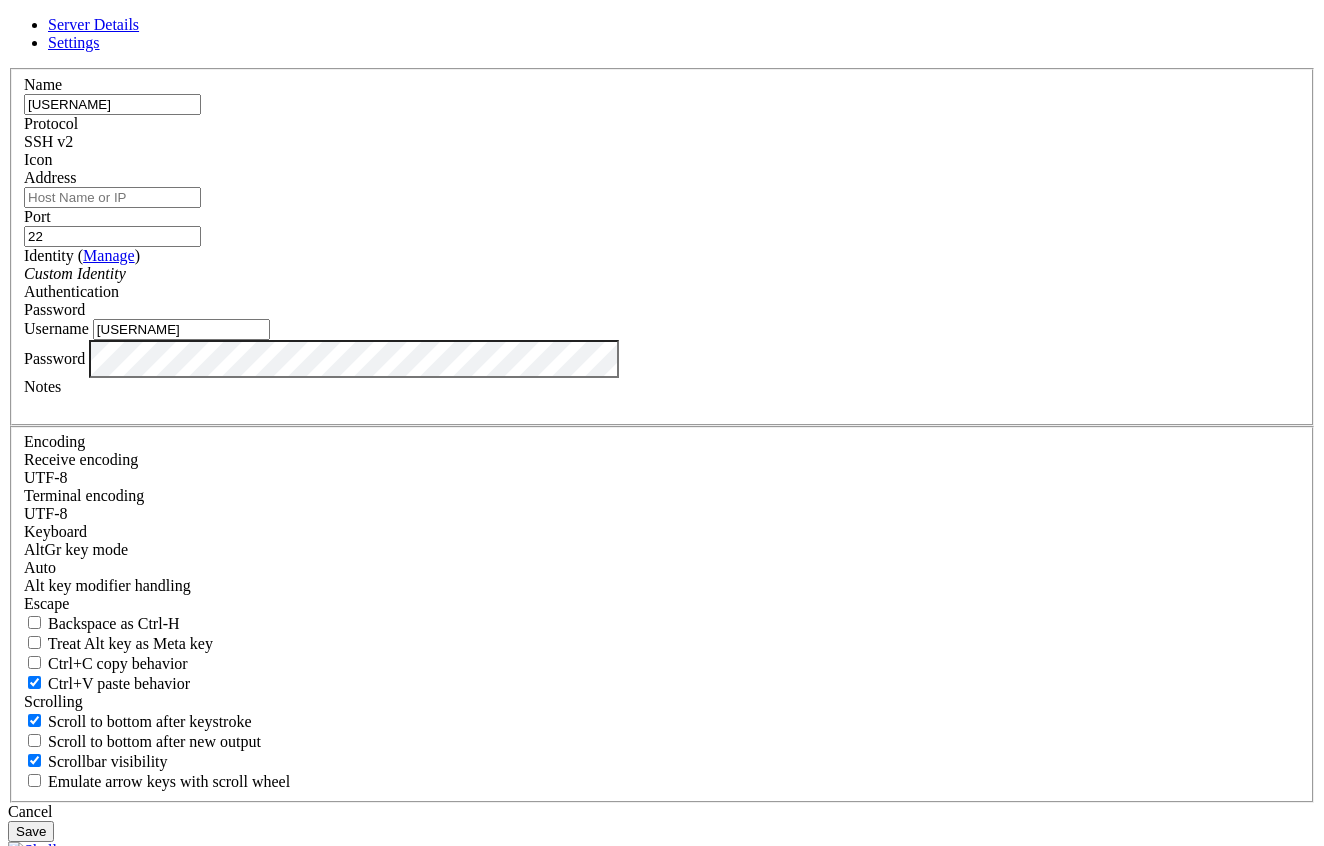 type on "[USERNAME]" 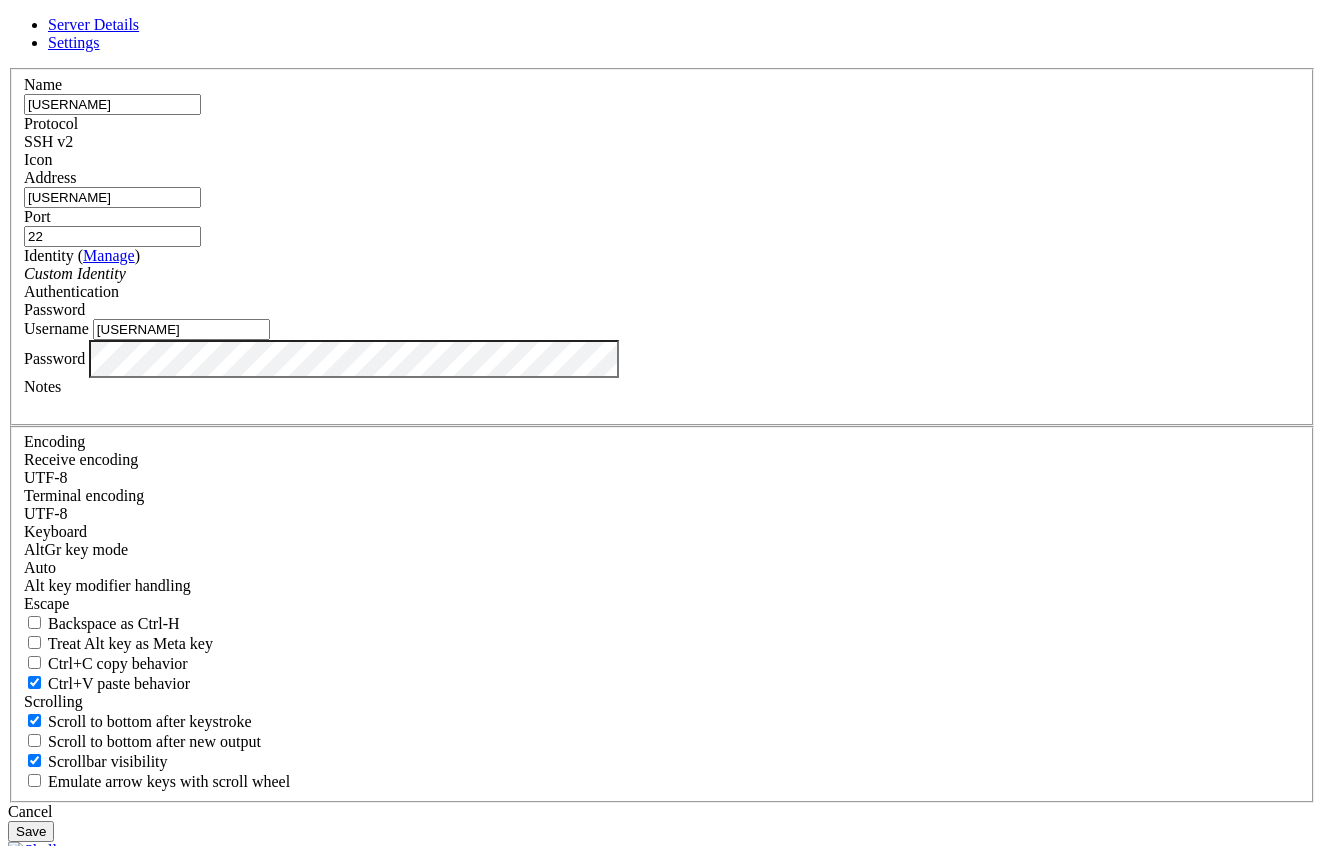 type on "[USERNAME]" 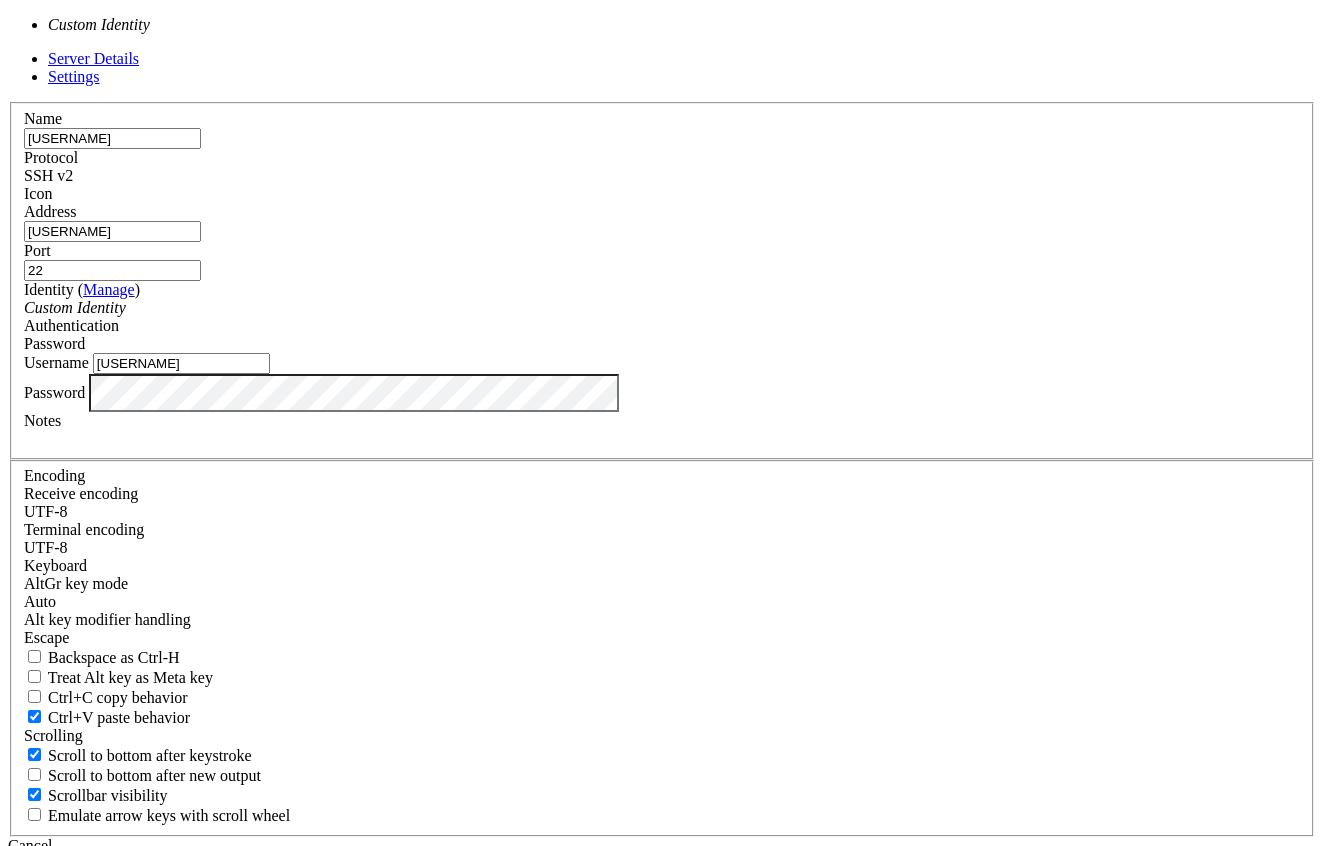 click on "Custom Identity" at bounding box center (662, 308) 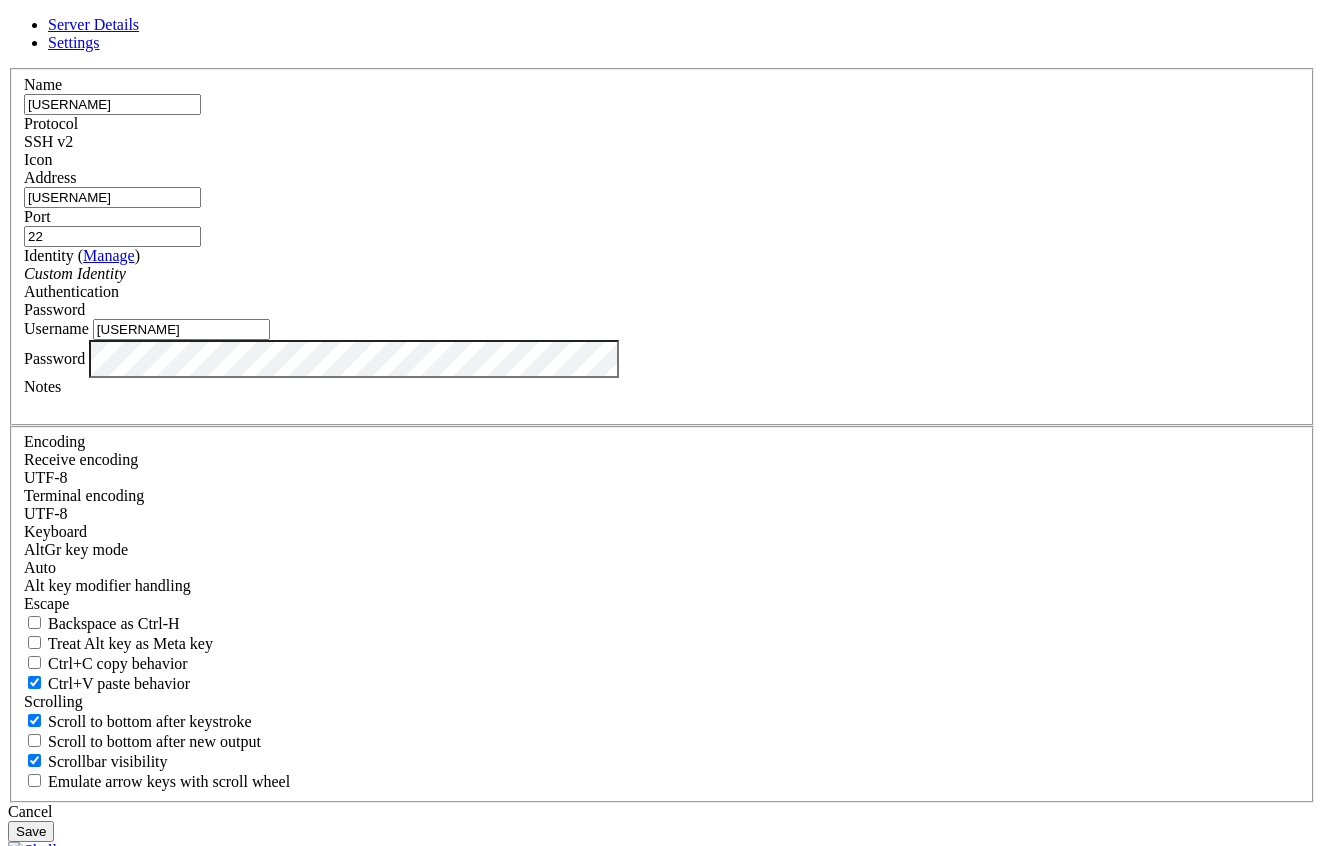 click on "Custom Identity" at bounding box center (662, 274) 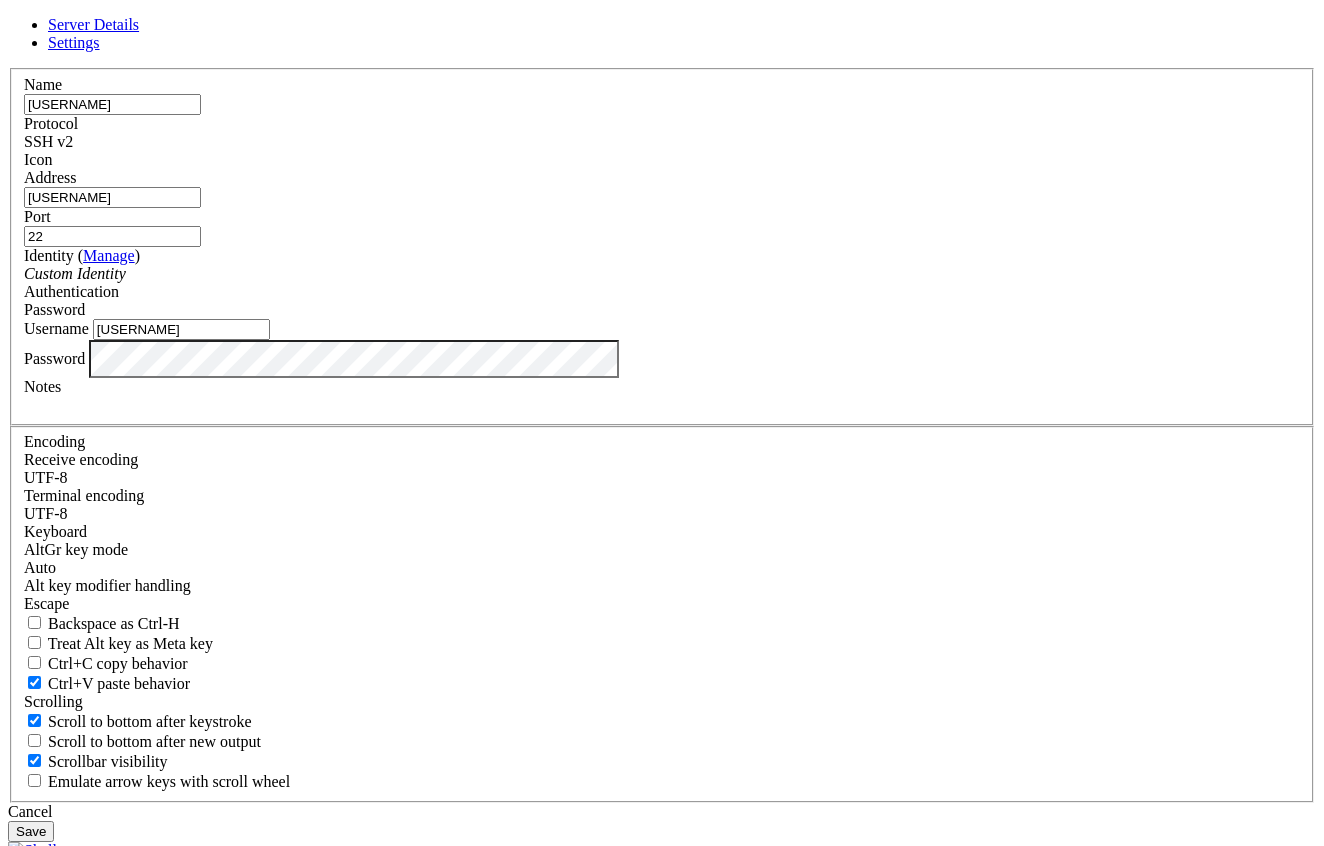 click on "Save" at bounding box center [31, 831] 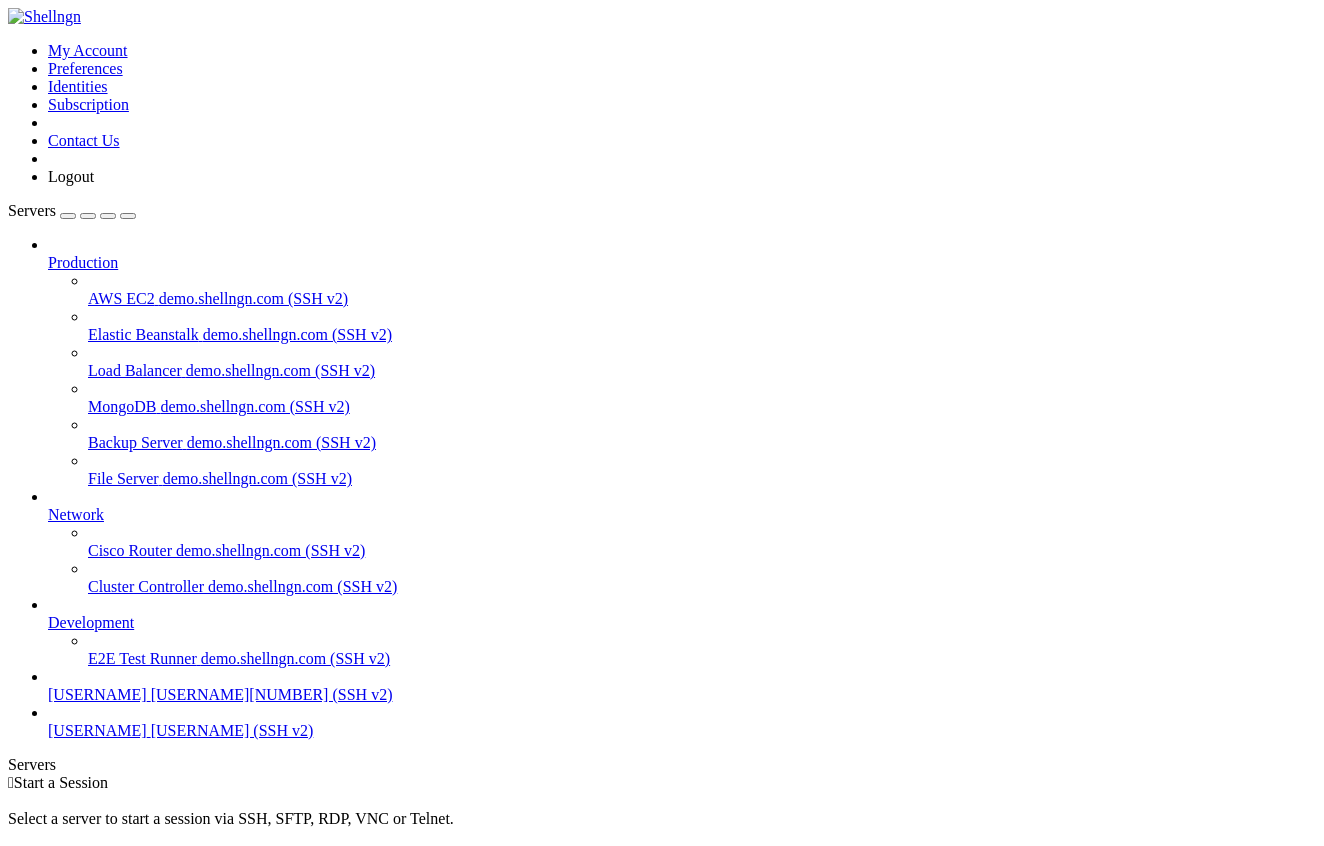 click on "[USERNAME]" at bounding box center (97, 730) 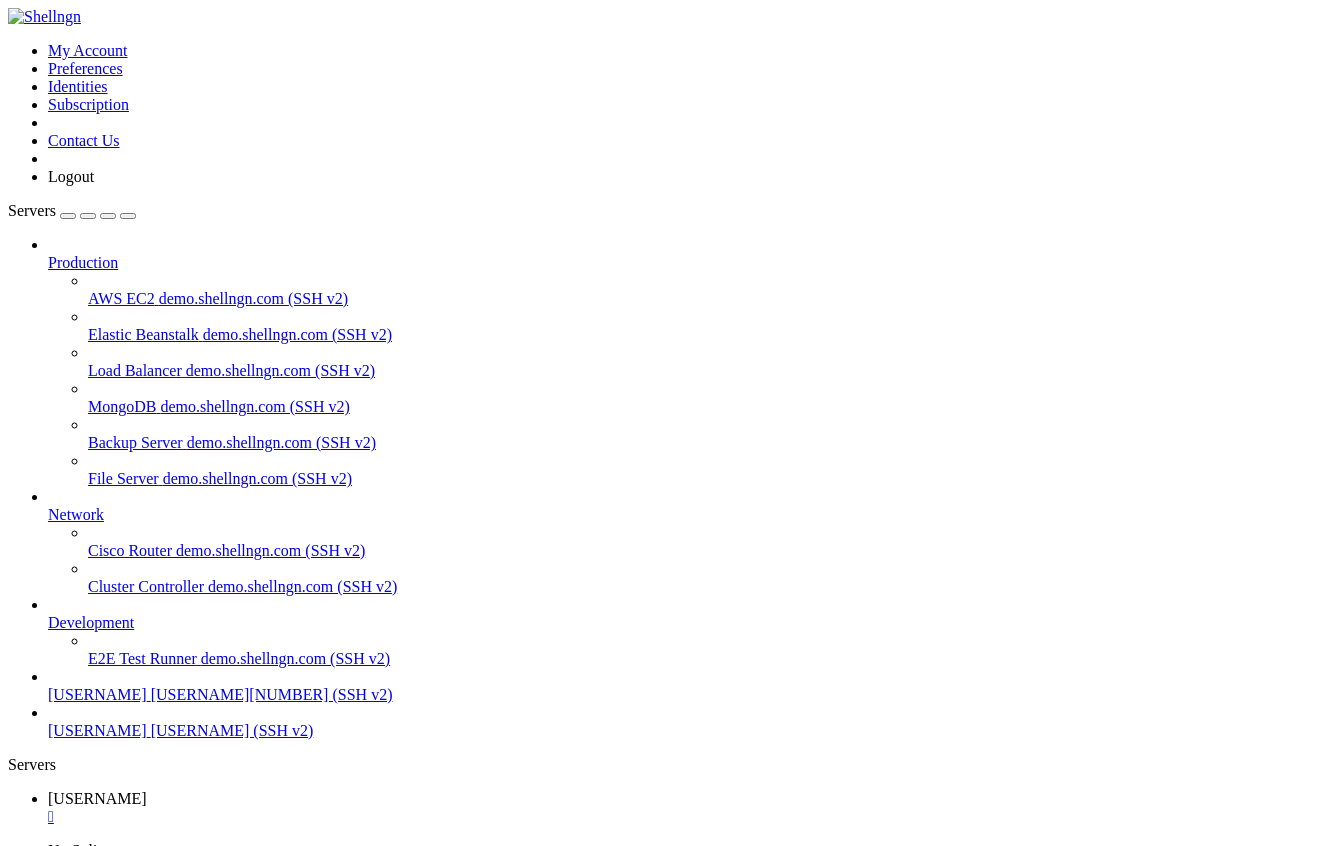 scroll, scrollTop: 0, scrollLeft: 0, axis: both 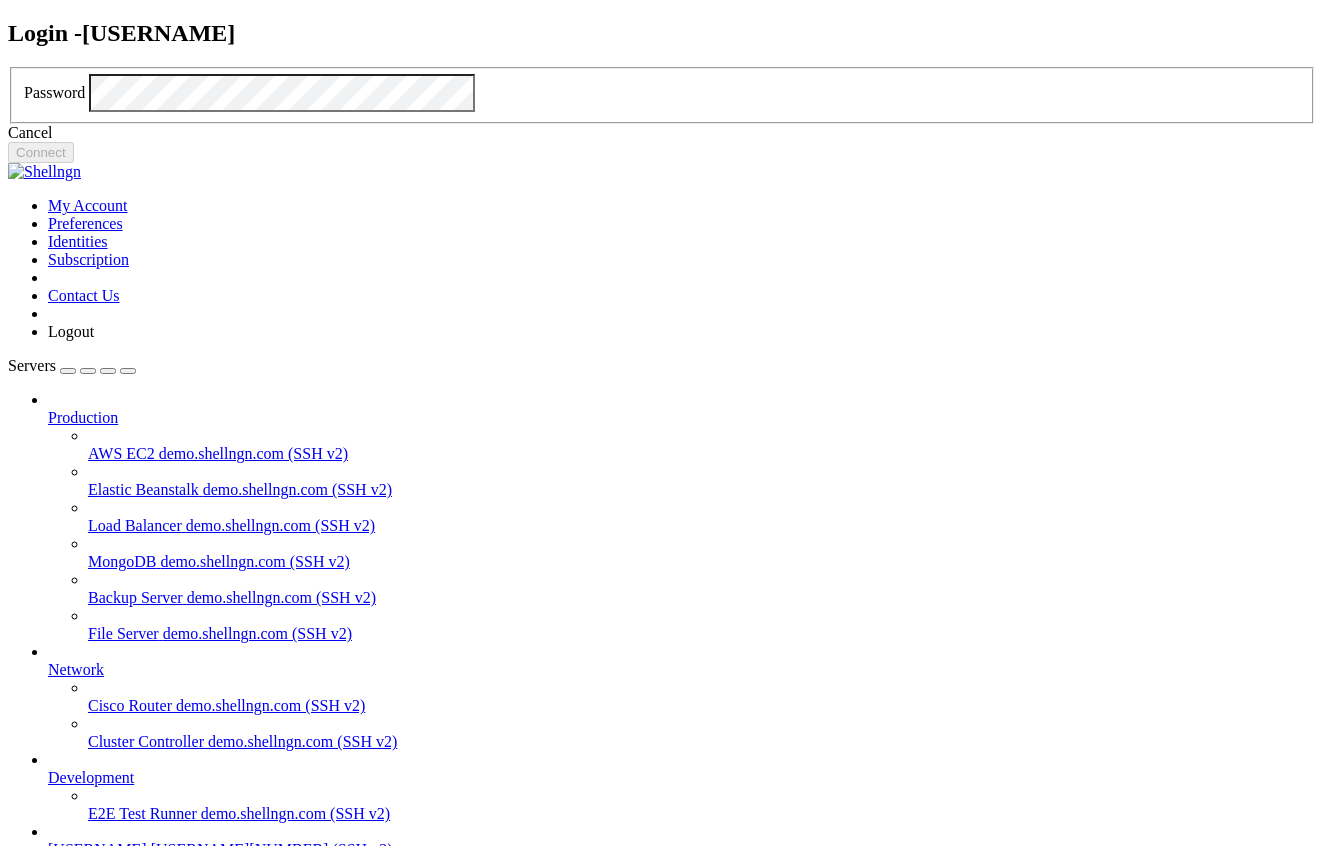 click on "Password" at bounding box center (662, 93) 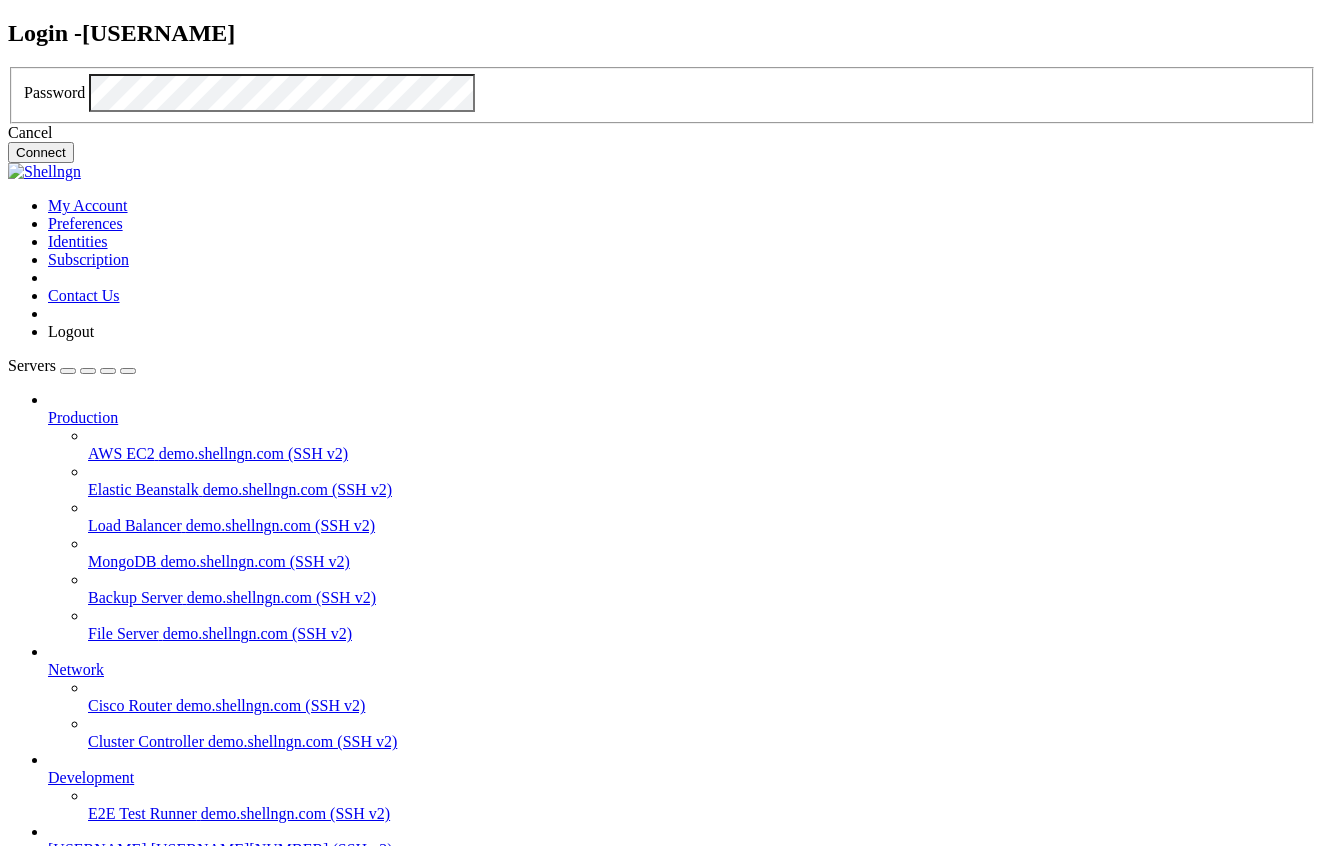 click on "Connect" at bounding box center [41, 152] 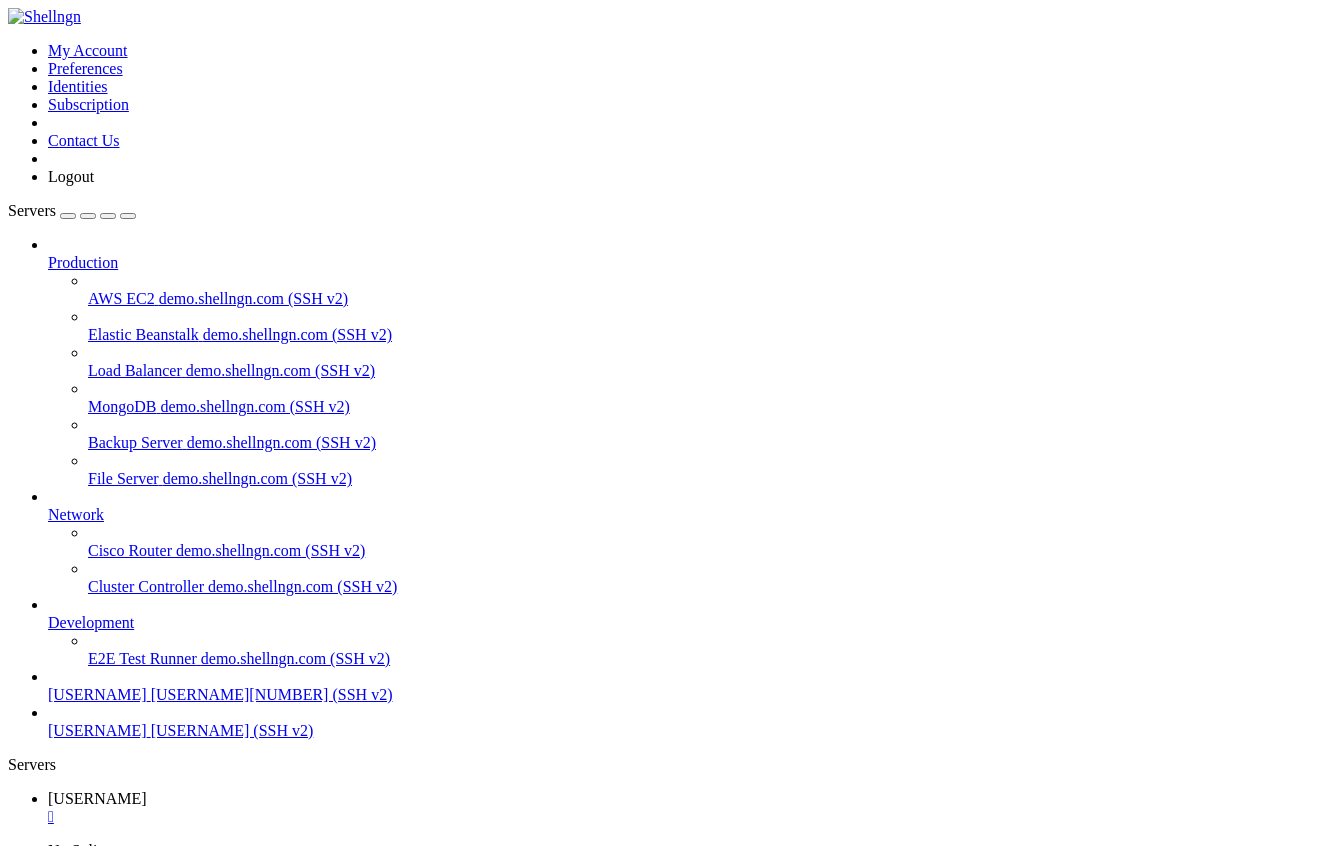 click on "Reconnect" at bounding box center (48, 1212) 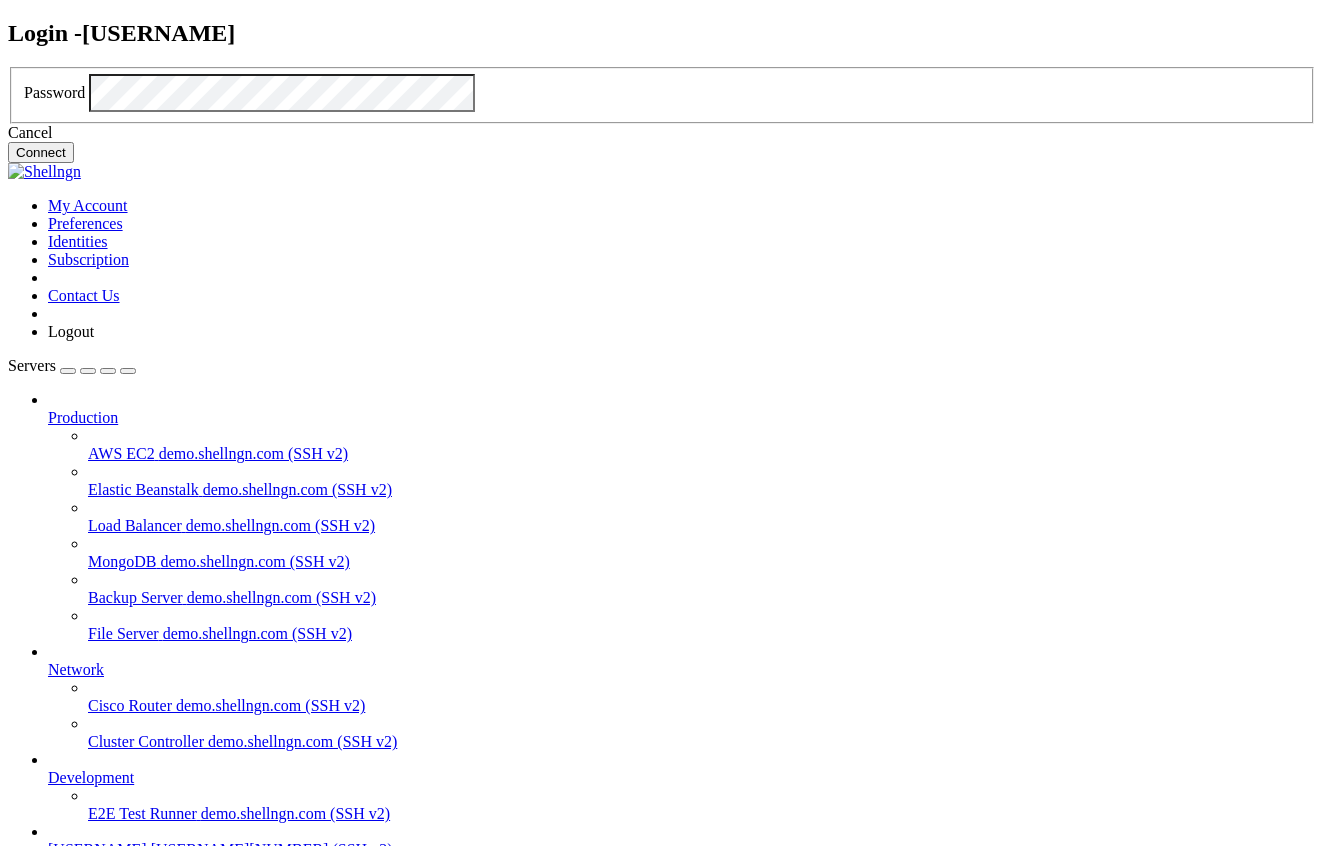 click on "Connect" at bounding box center [41, 152] 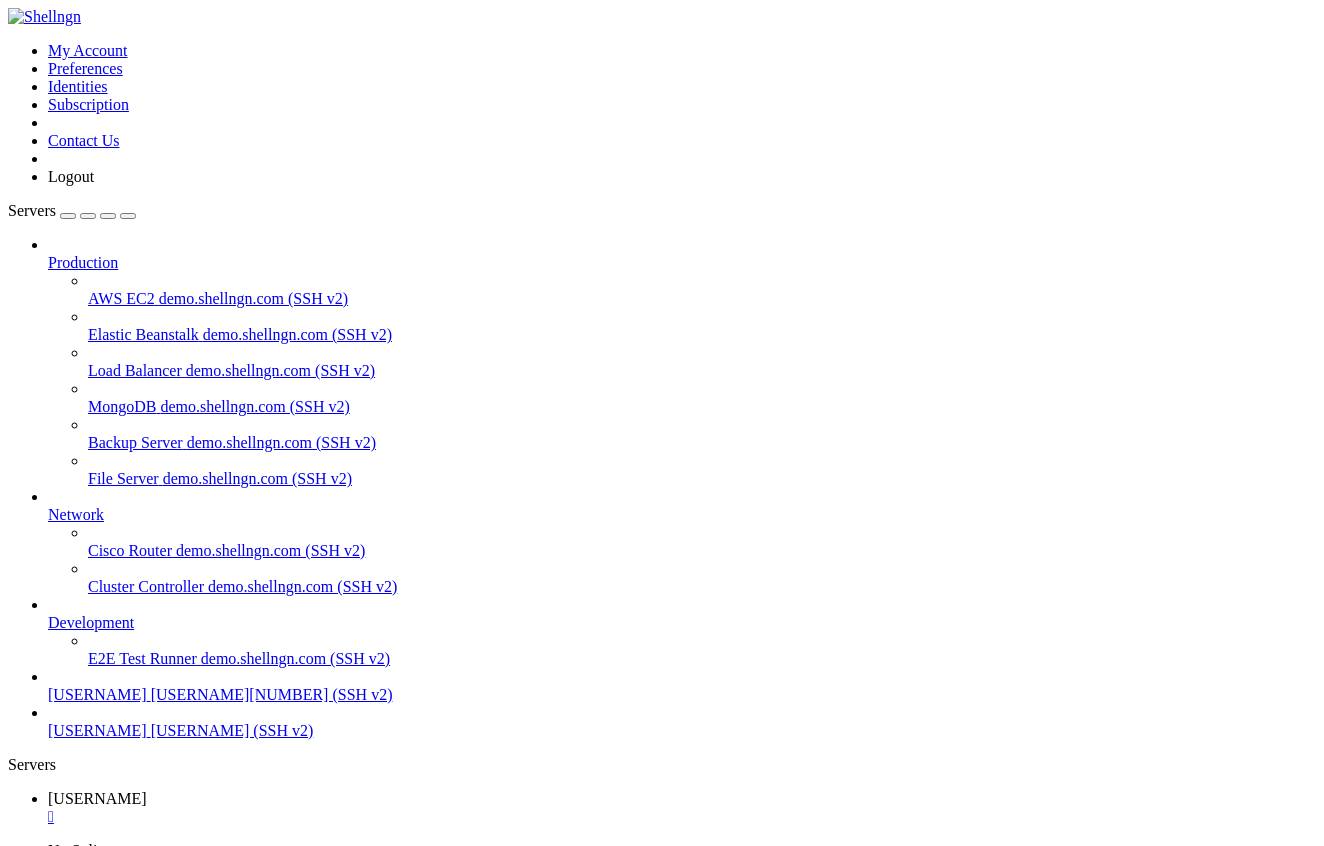 click on "Connecting [USERNAME]..." 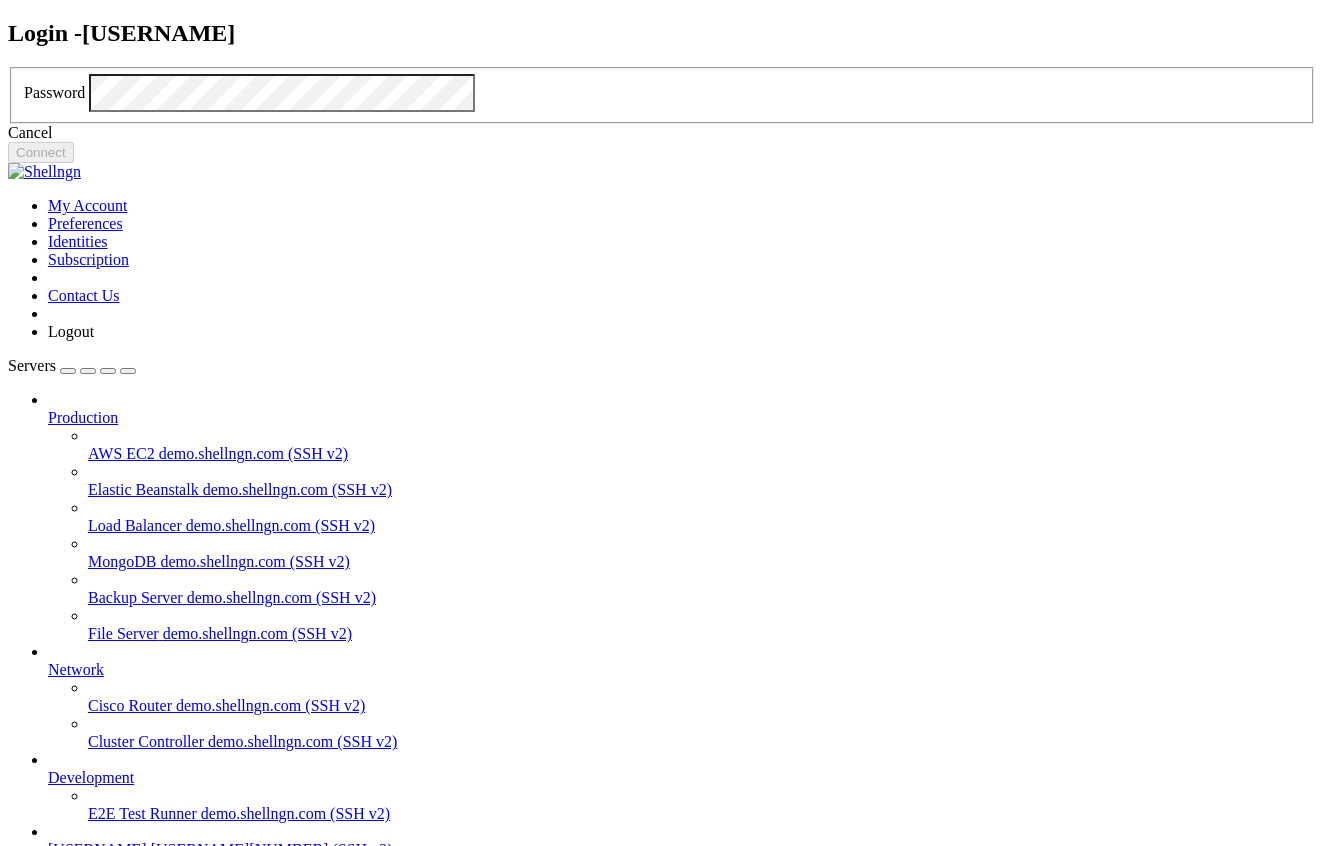click on "Cancel" at bounding box center [662, 133] 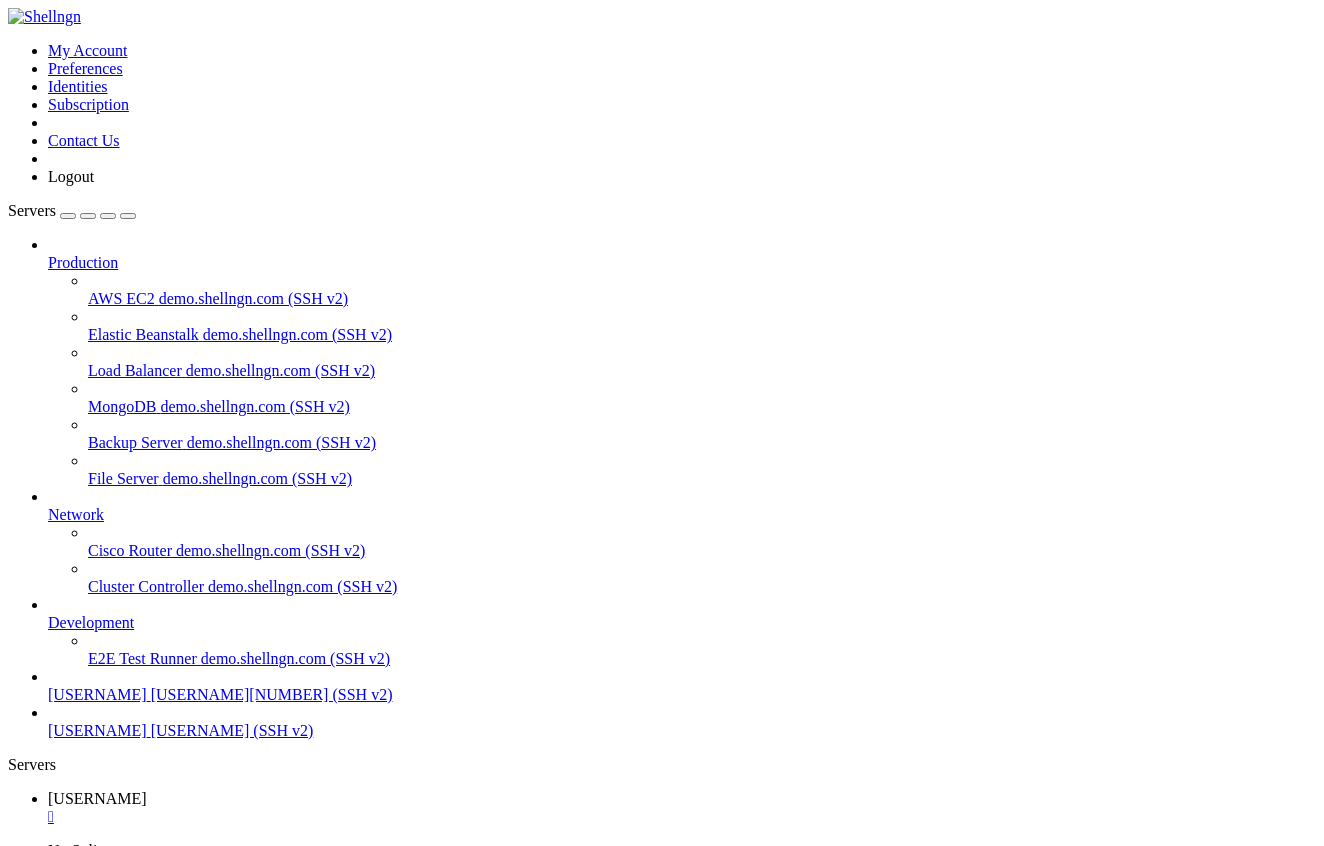 click on "[USERNAME]" at bounding box center (97, 694) 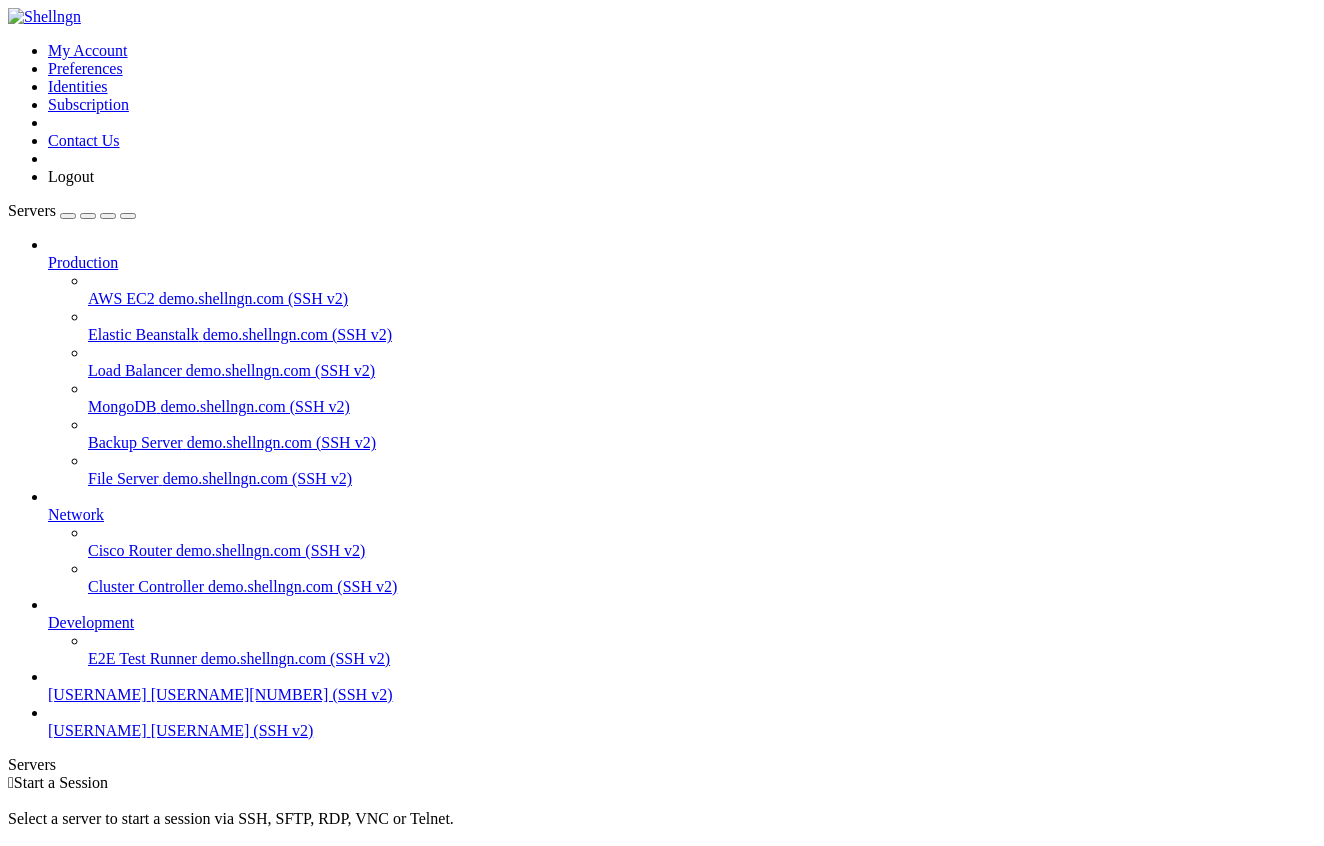 click on "Add Server" at bounding box center (662, 873) 